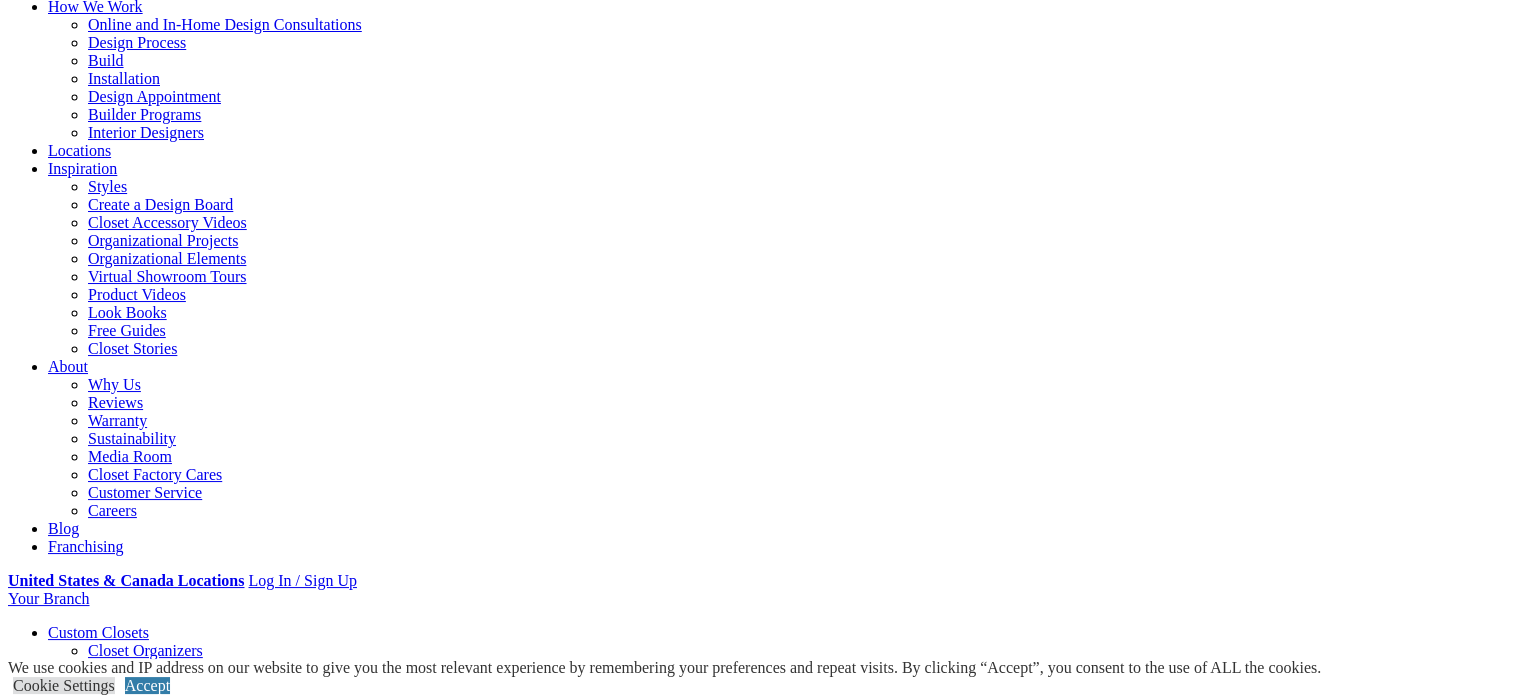 scroll, scrollTop: 200, scrollLeft: 0, axis: vertical 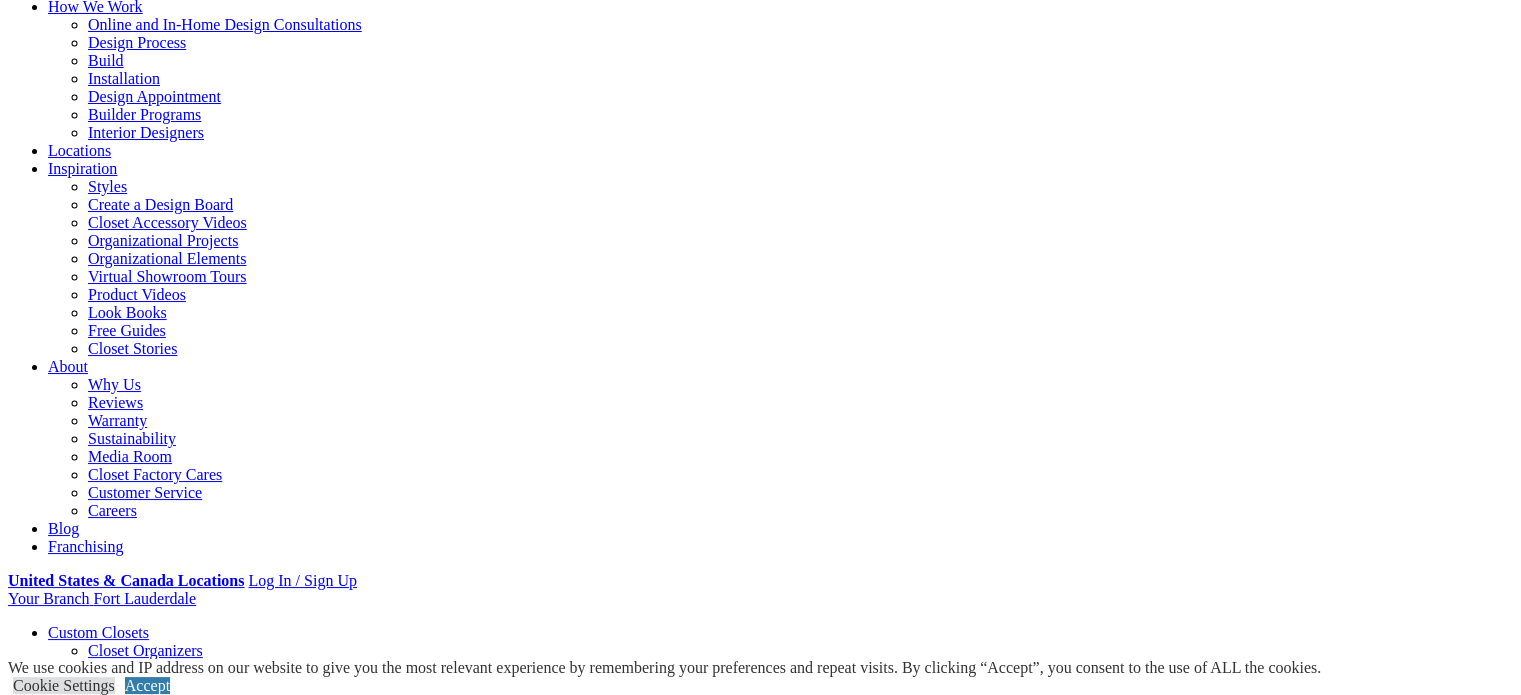click on "CLOSE (X)" at bounding box center [46, 1653] 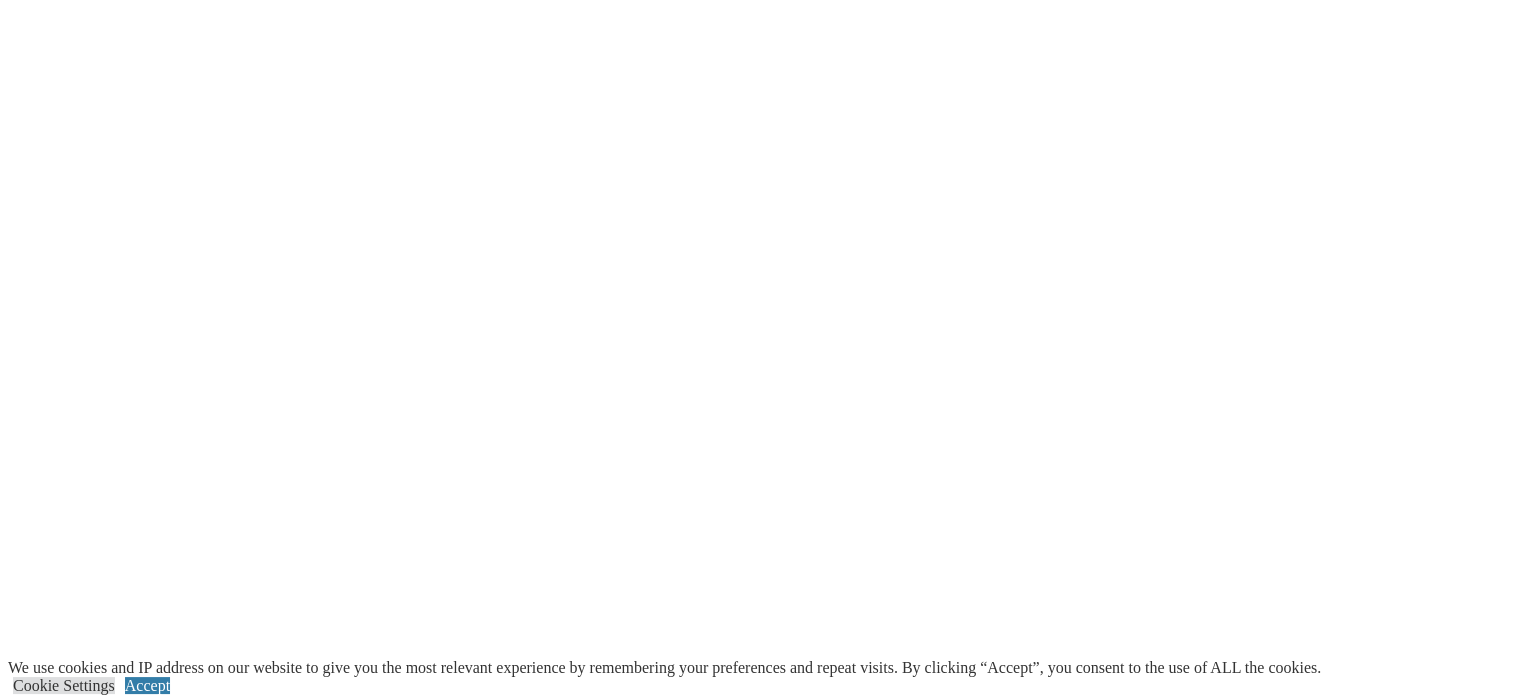 scroll, scrollTop: 1400, scrollLeft: 0, axis: vertical 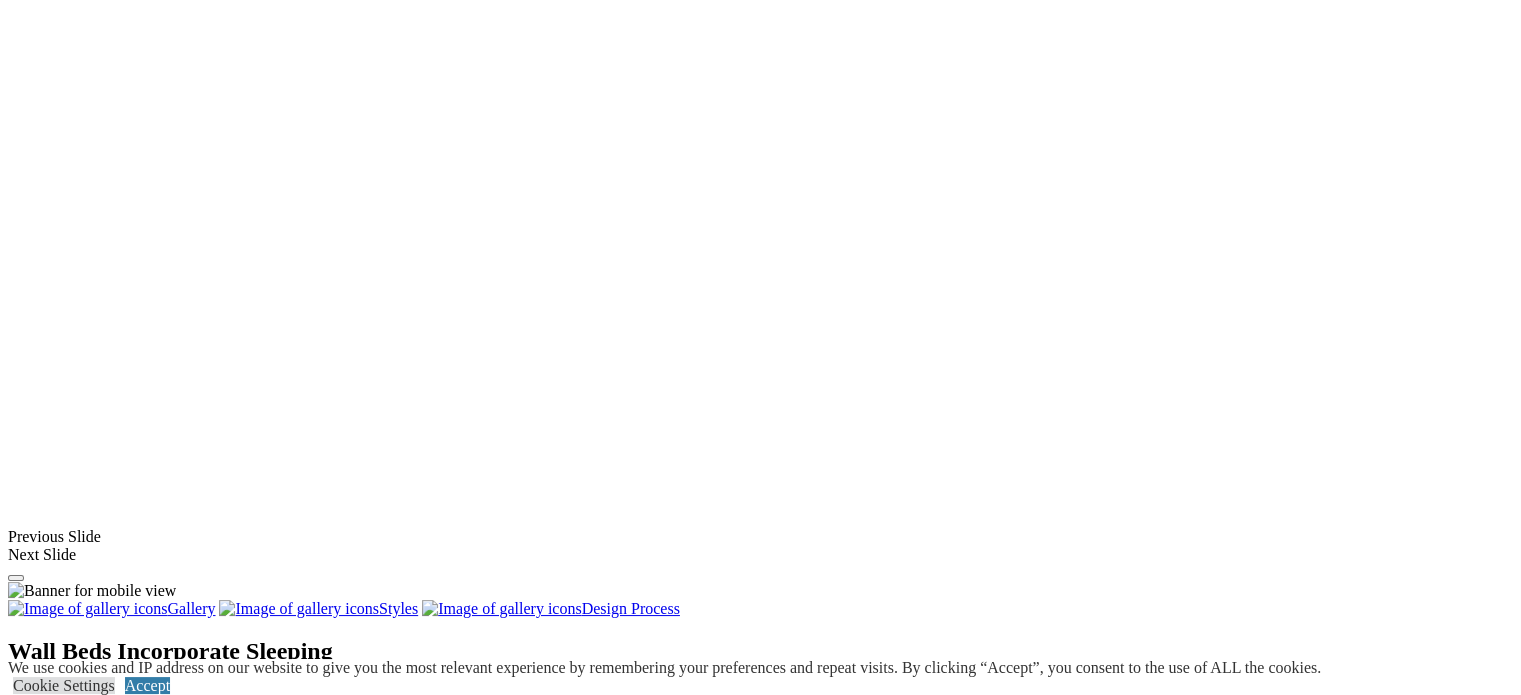 click at bounding box center (351, 1650) 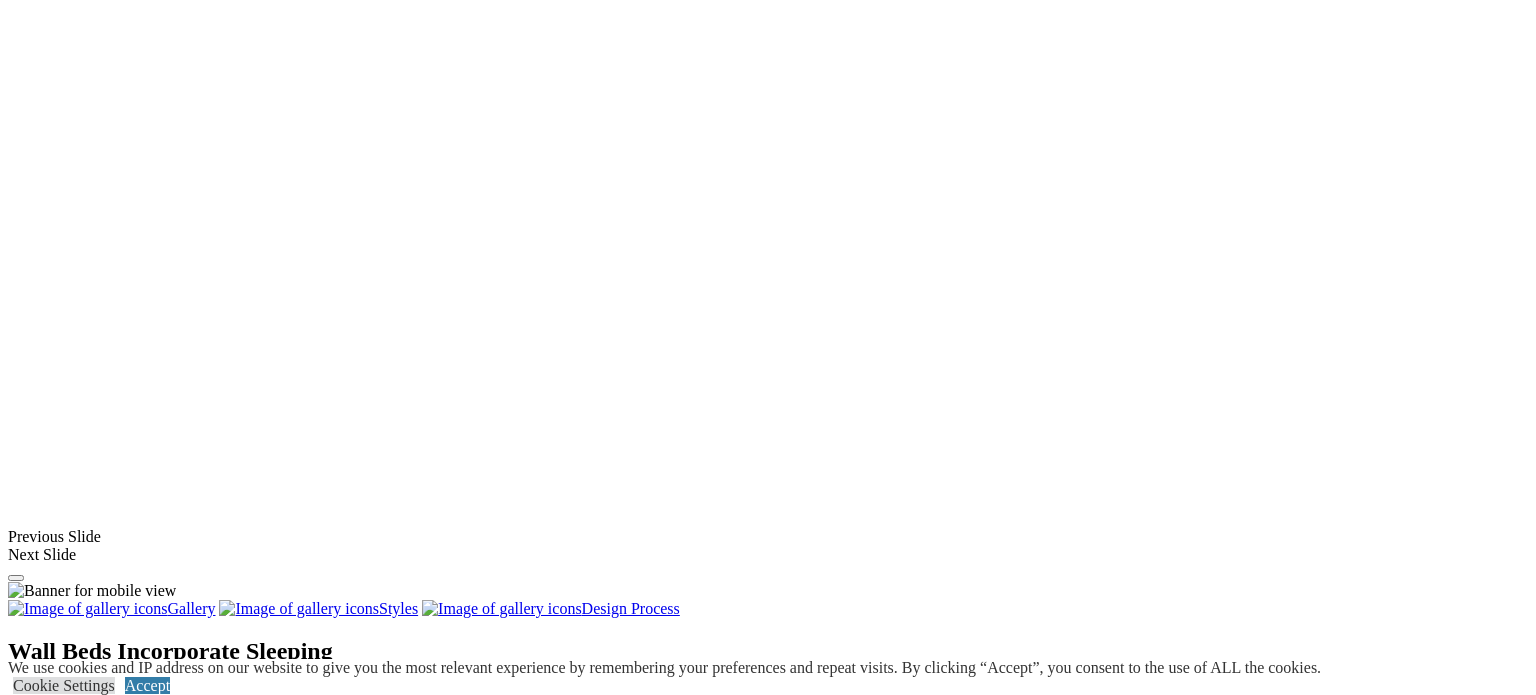 click at bounding box center (8, 36378) 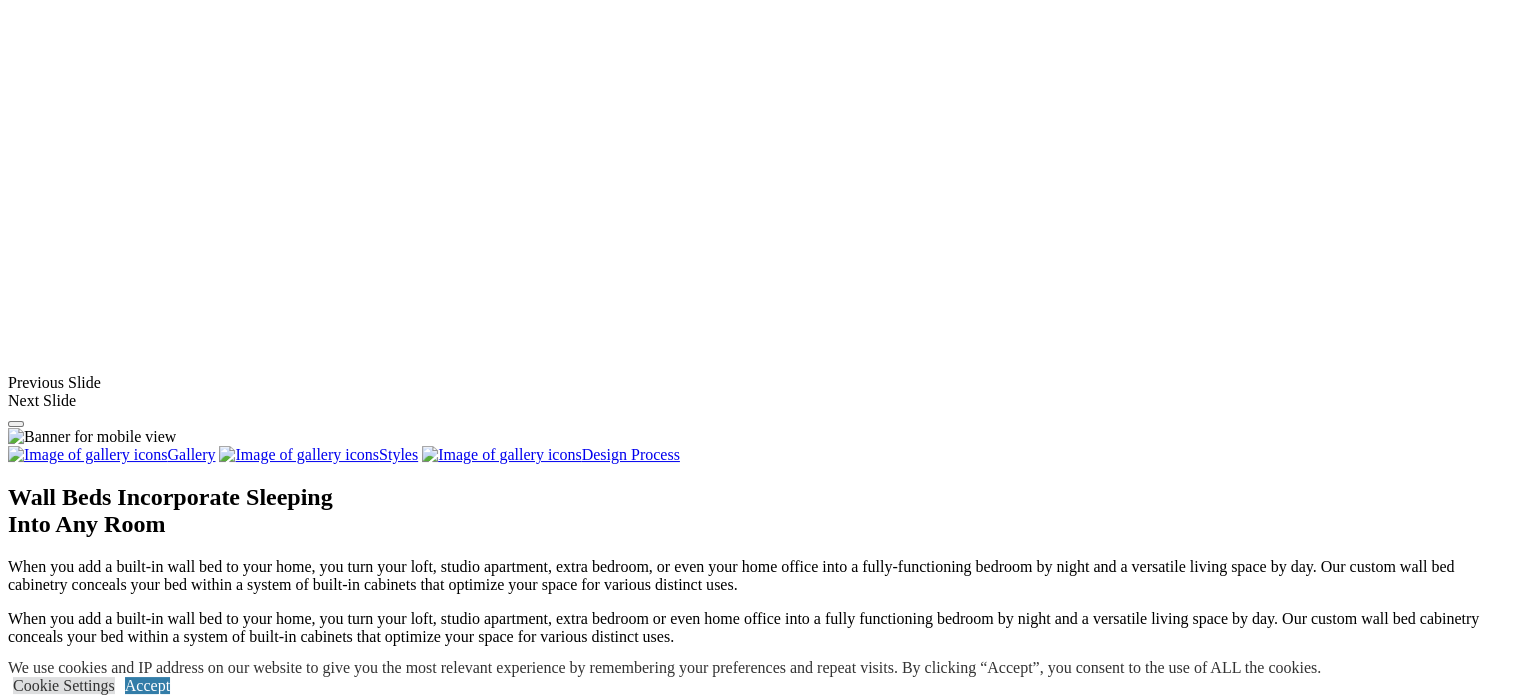 scroll, scrollTop: 1754, scrollLeft: 0, axis: vertical 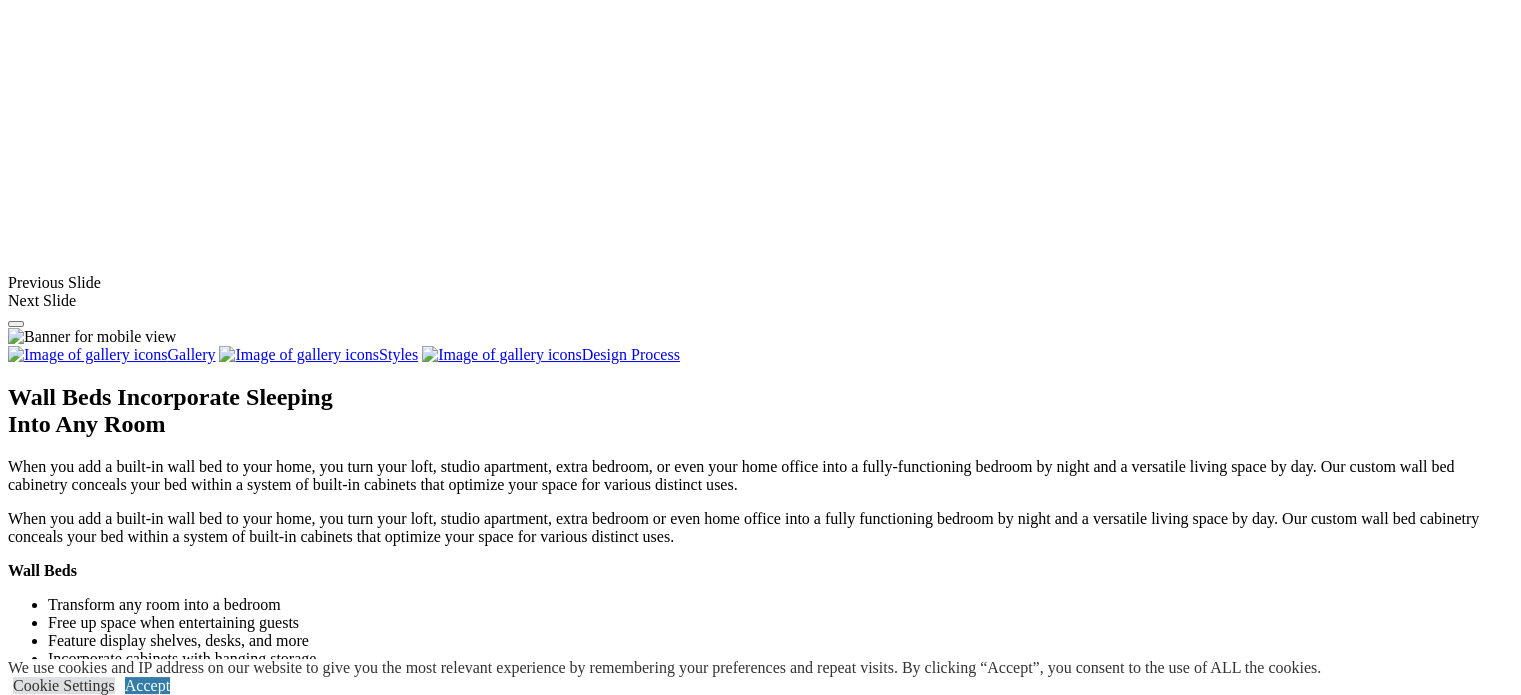 click at bounding box center [772, 1570] 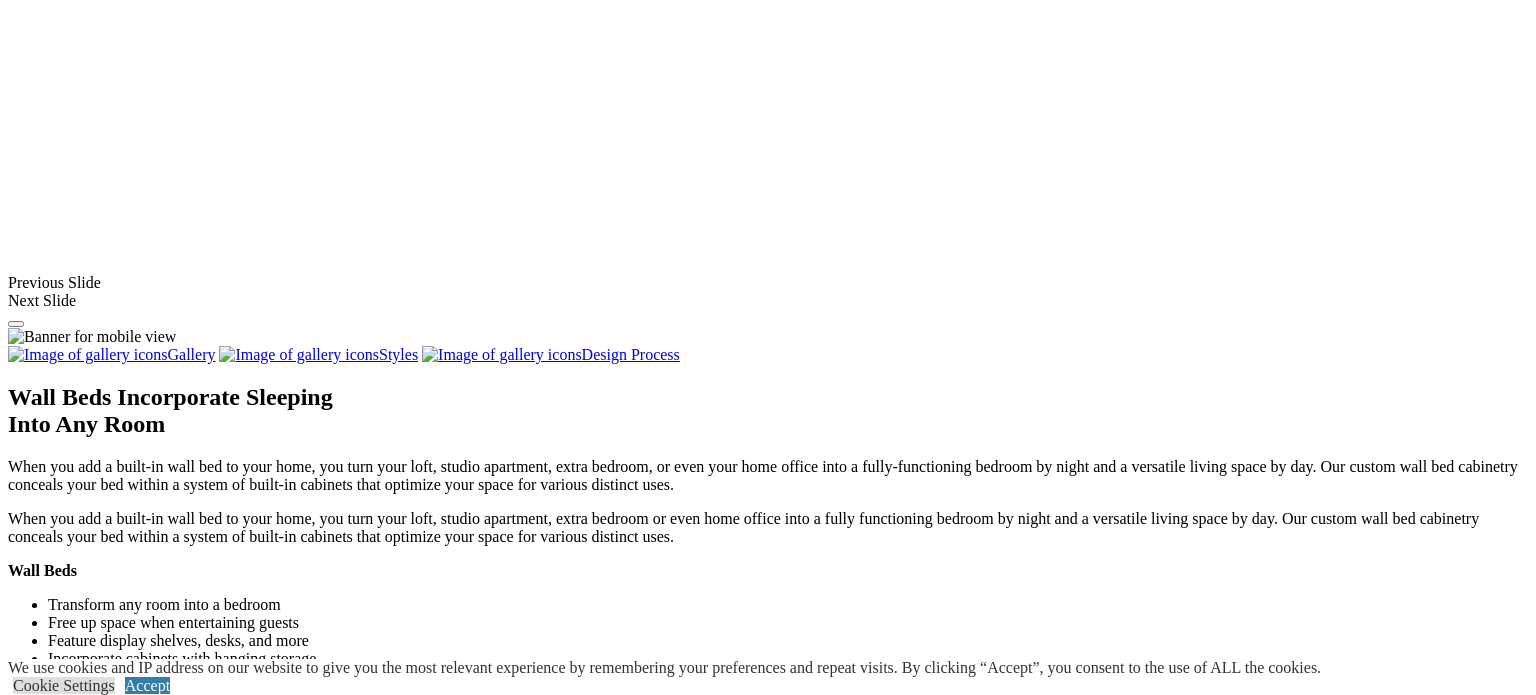 click at bounding box center [8, 36124] 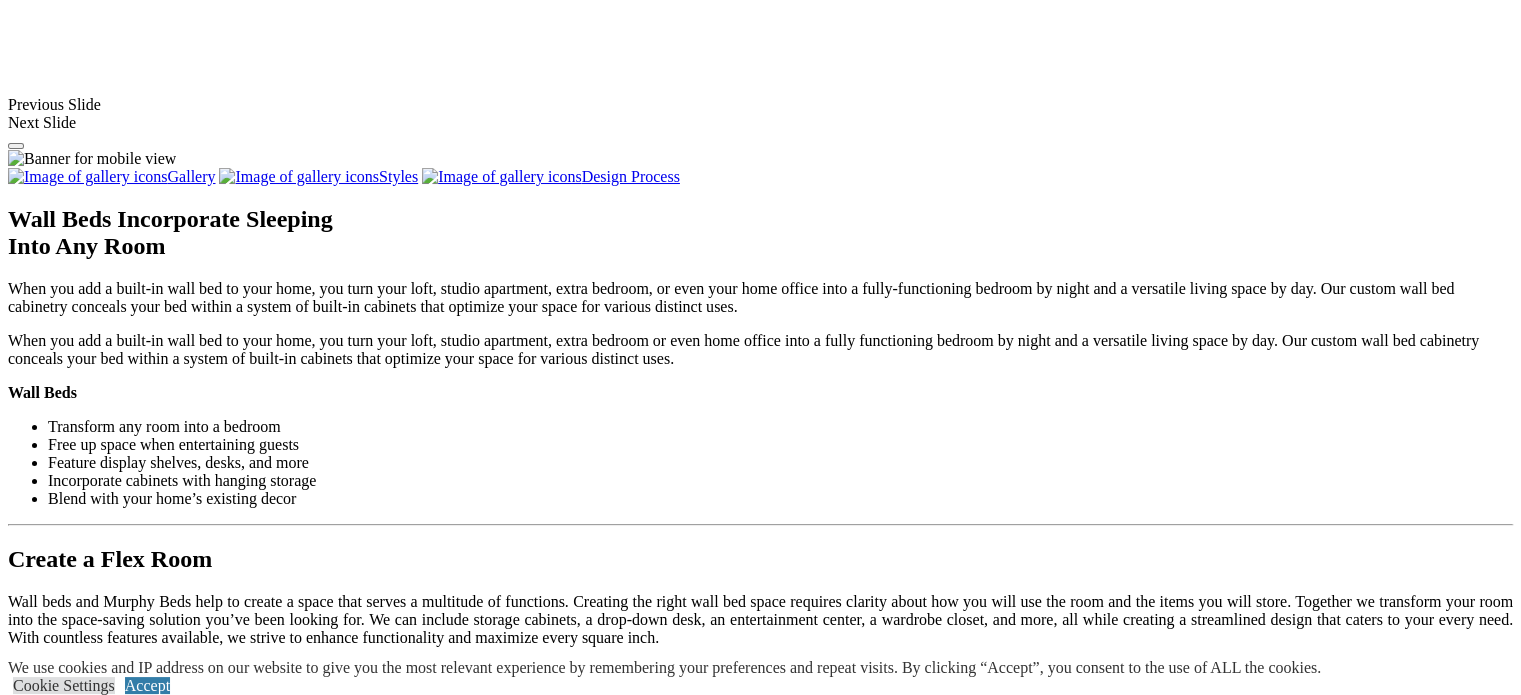 scroll, scrollTop: 1954, scrollLeft: 0, axis: vertical 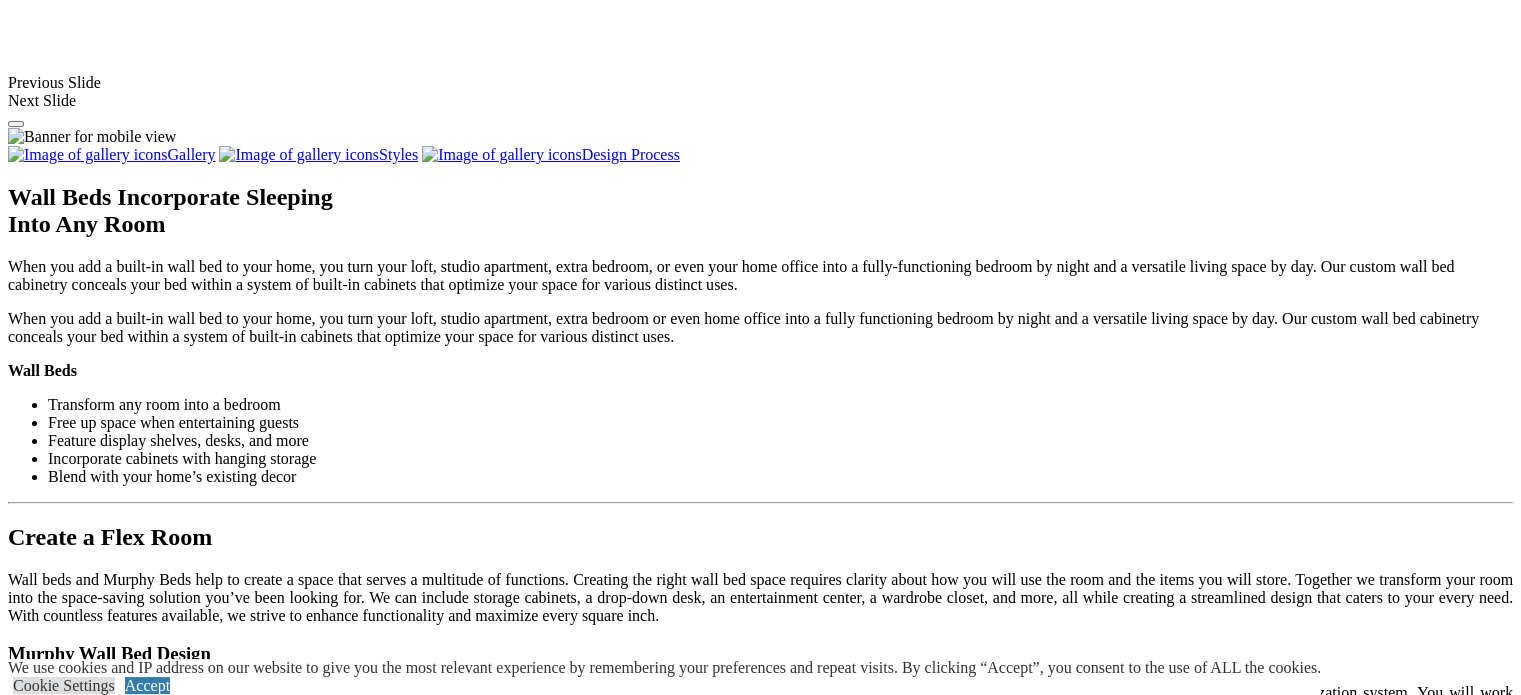 click on "Load More" at bounding box center [44, 1696] 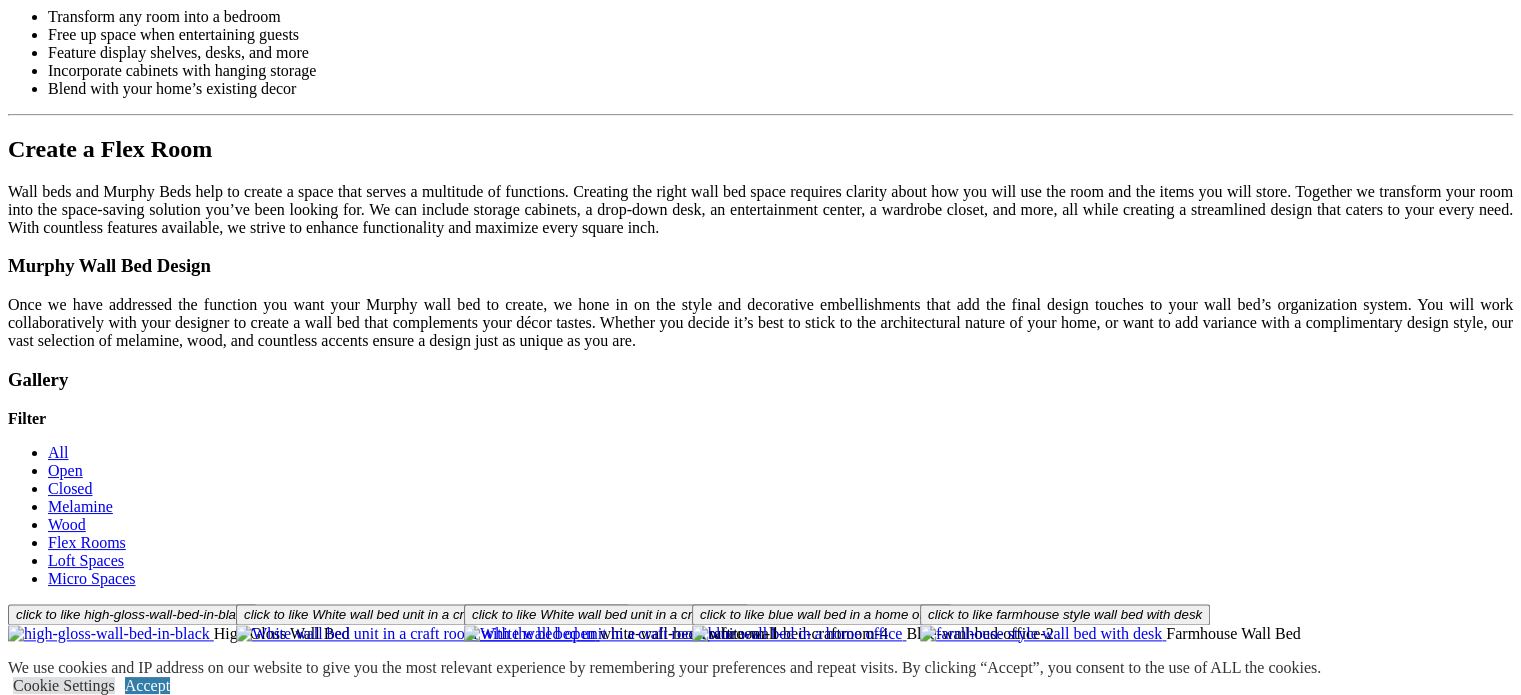 scroll, scrollTop: 2354, scrollLeft: 0, axis: vertical 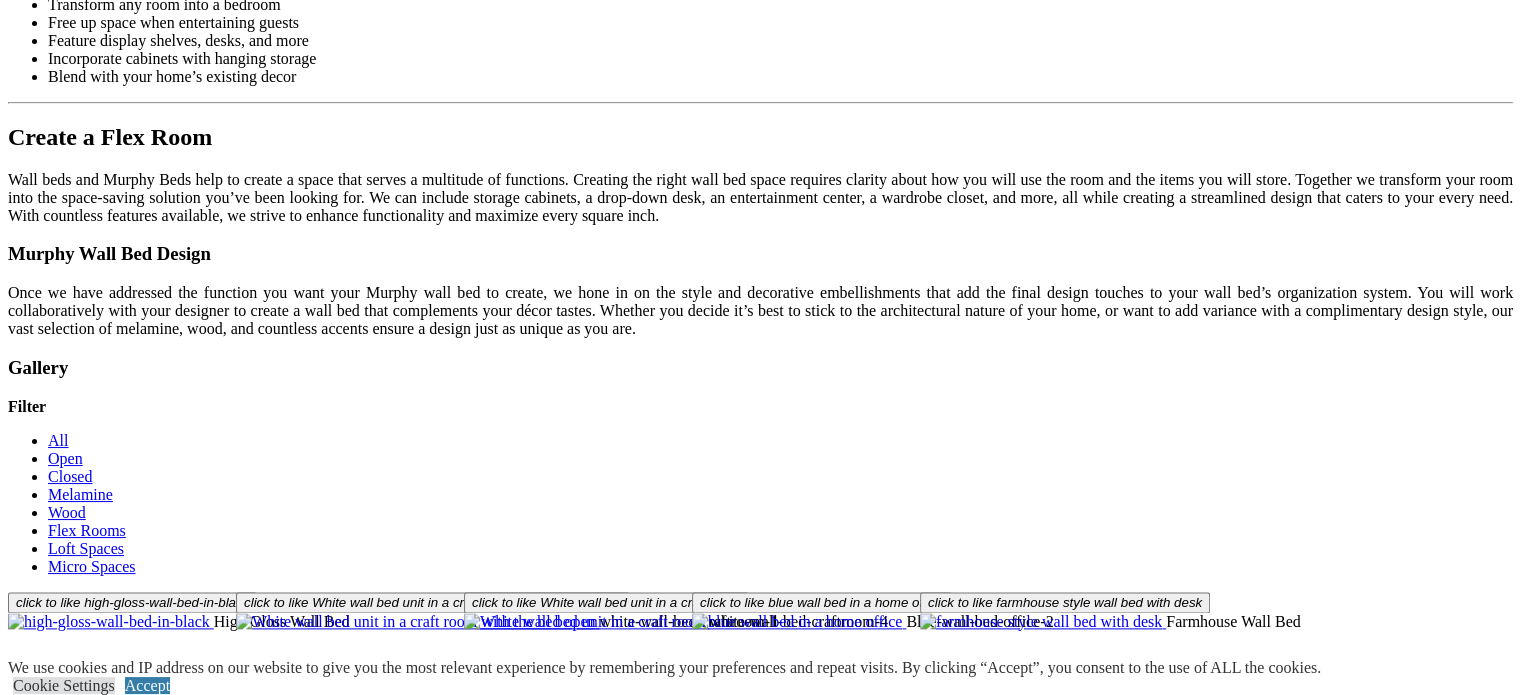 click on "Load More" at bounding box center [44, 1644] 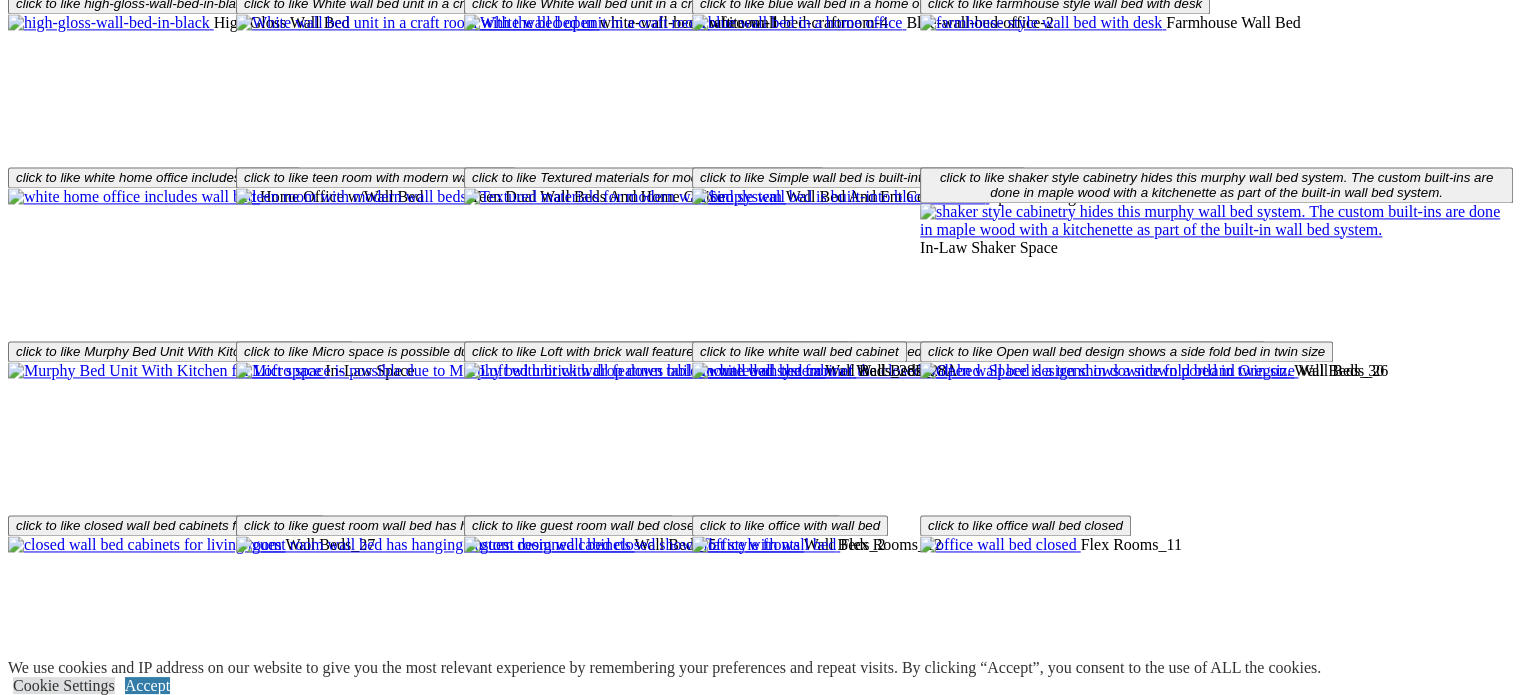 scroll, scrollTop: 2954, scrollLeft: 0, axis: vertical 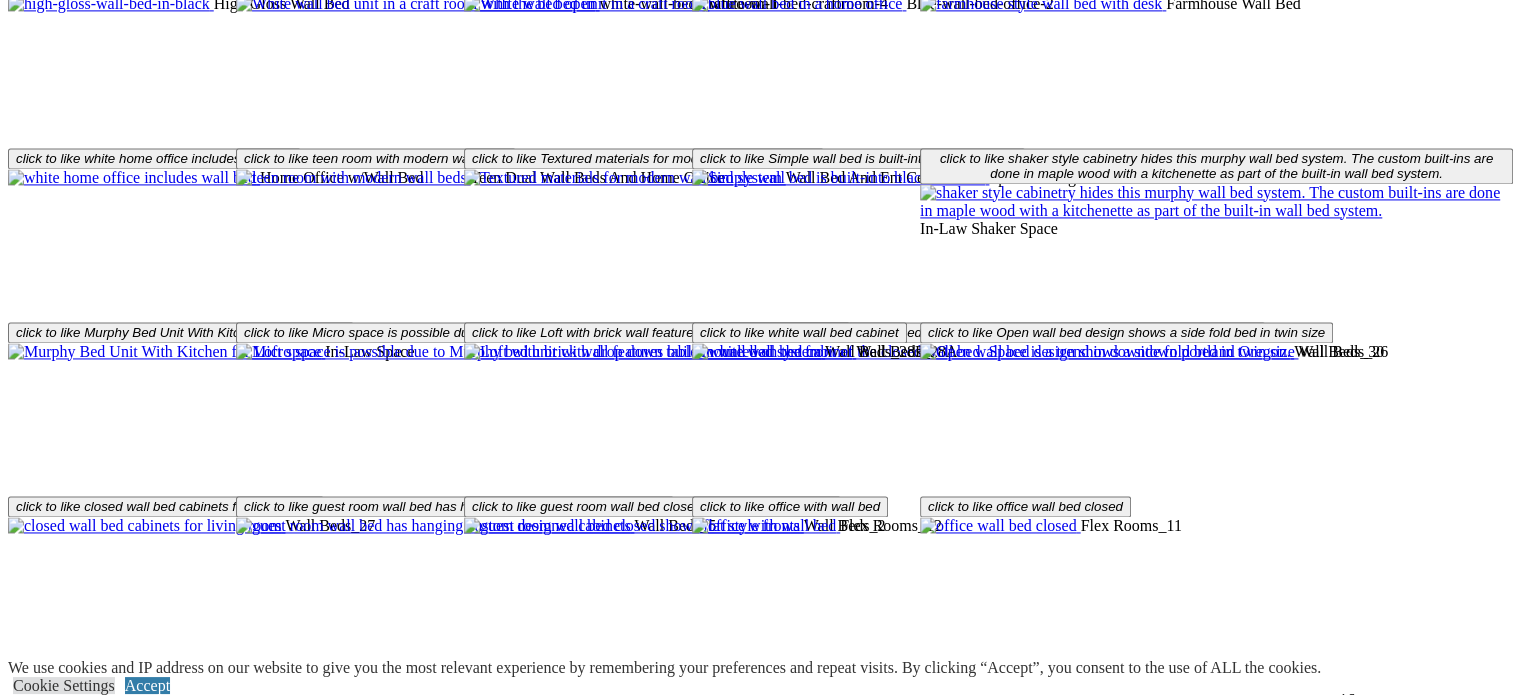 click on "Dressing Rooms" at bounding box center [141, -2086] 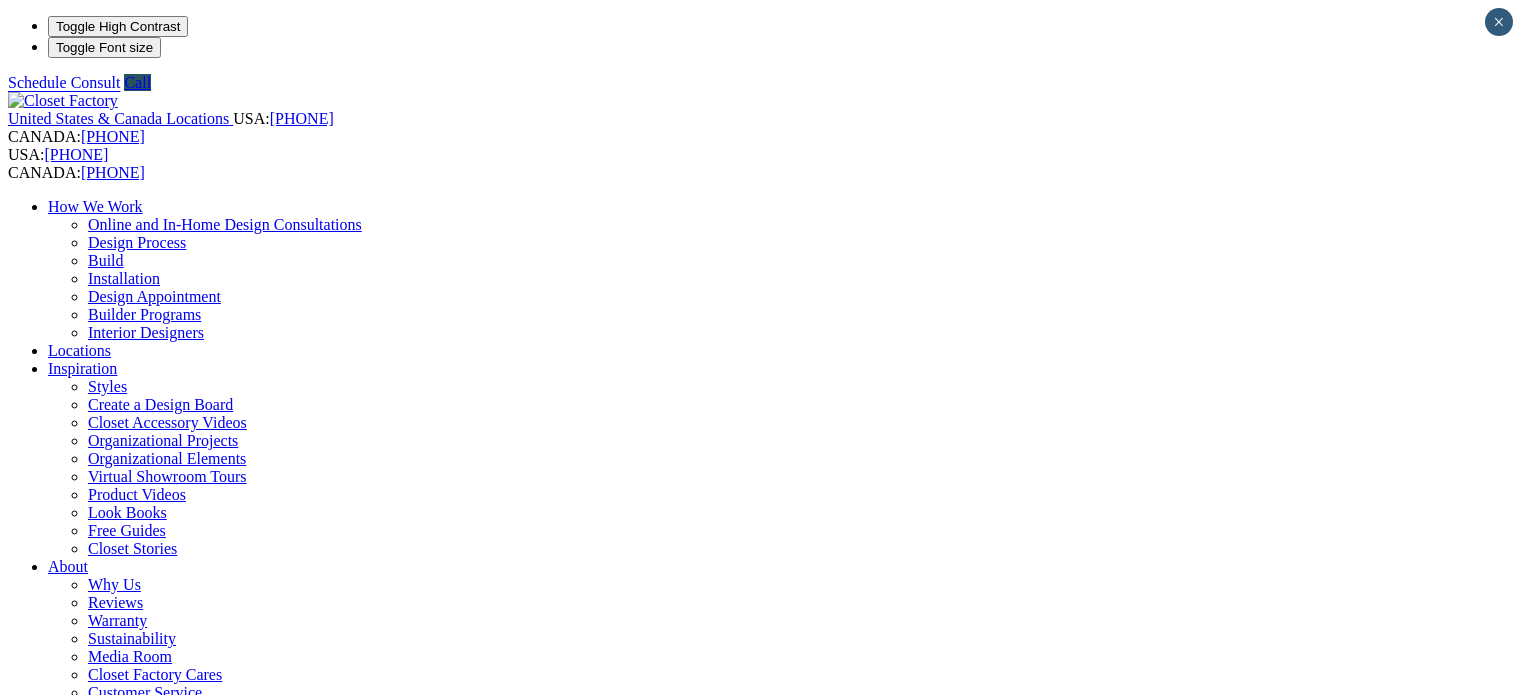 scroll, scrollTop: 0, scrollLeft: 0, axis: both 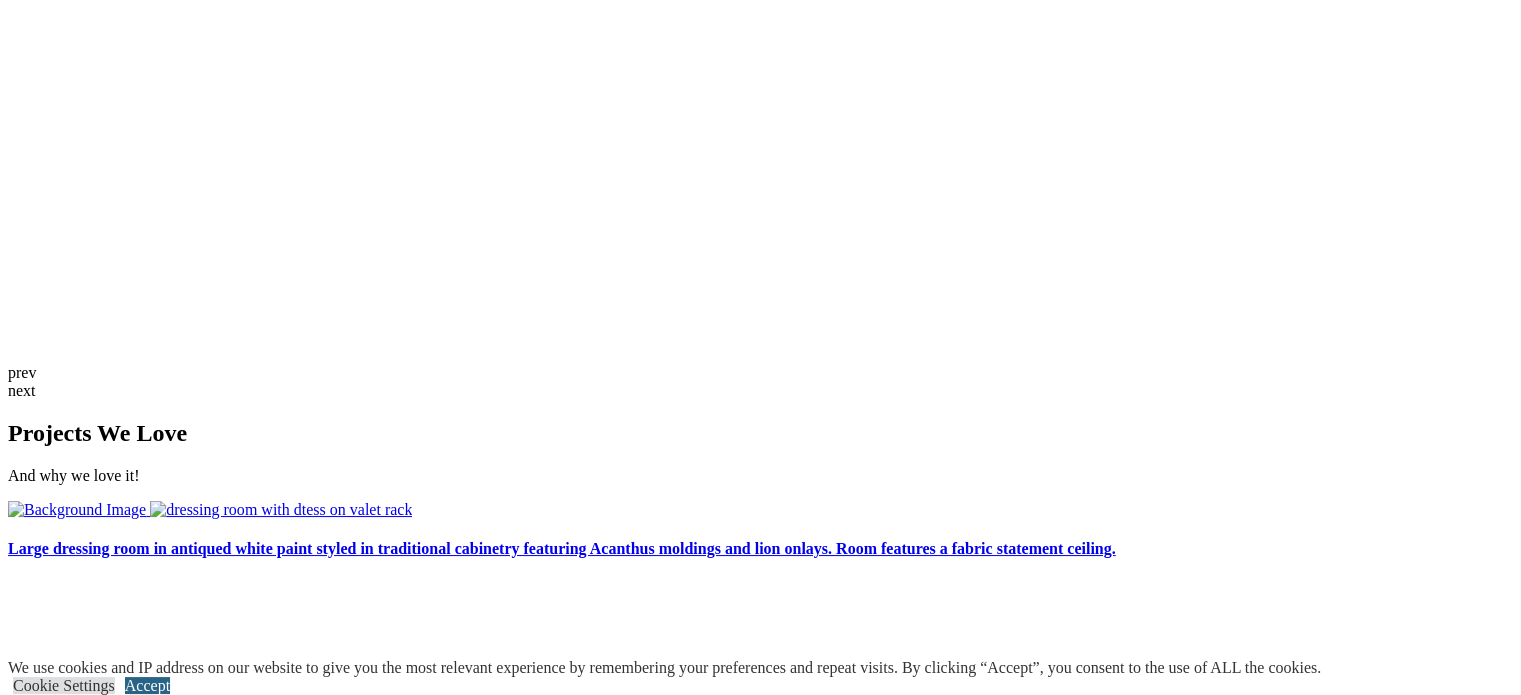 click on "Accept" at bounding box center (147, 685) 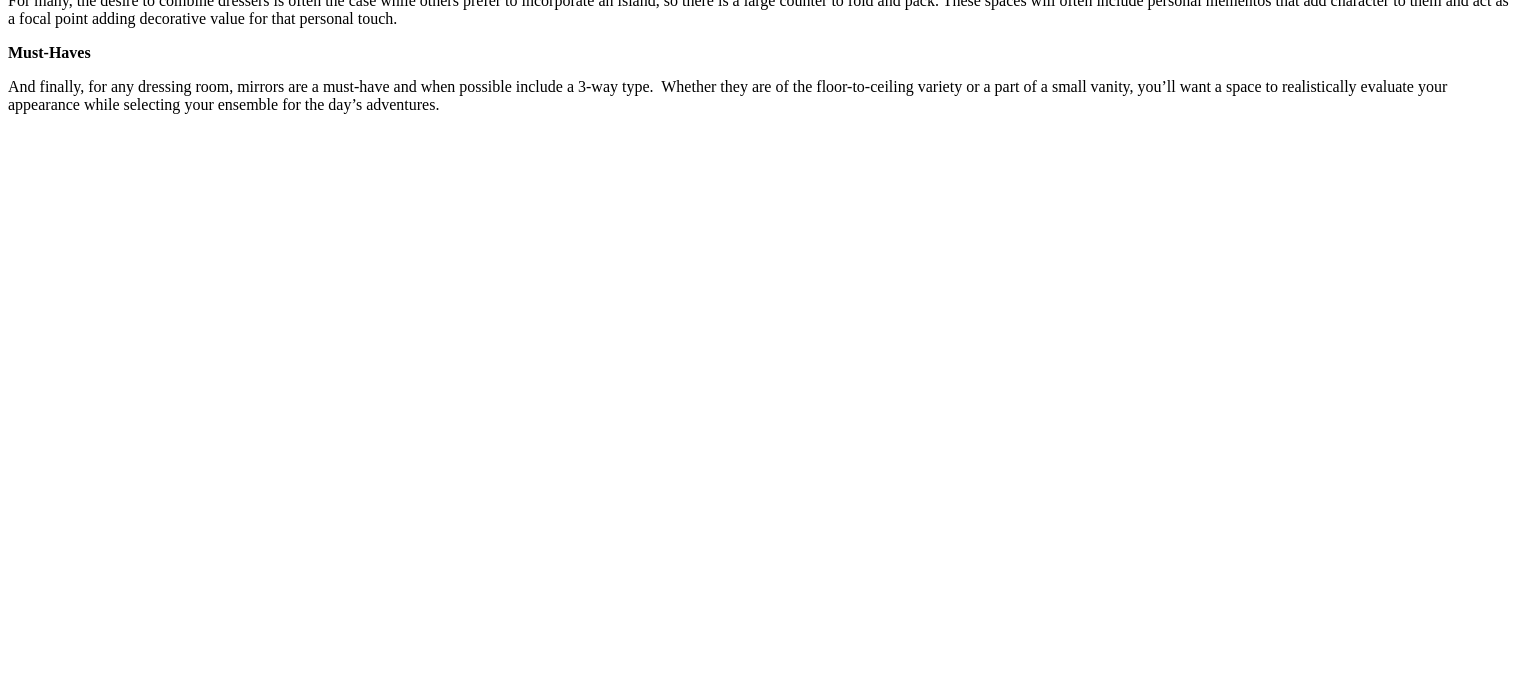 scroll, scrollTop: 3100, scrollLeft: 0, axis: vertical 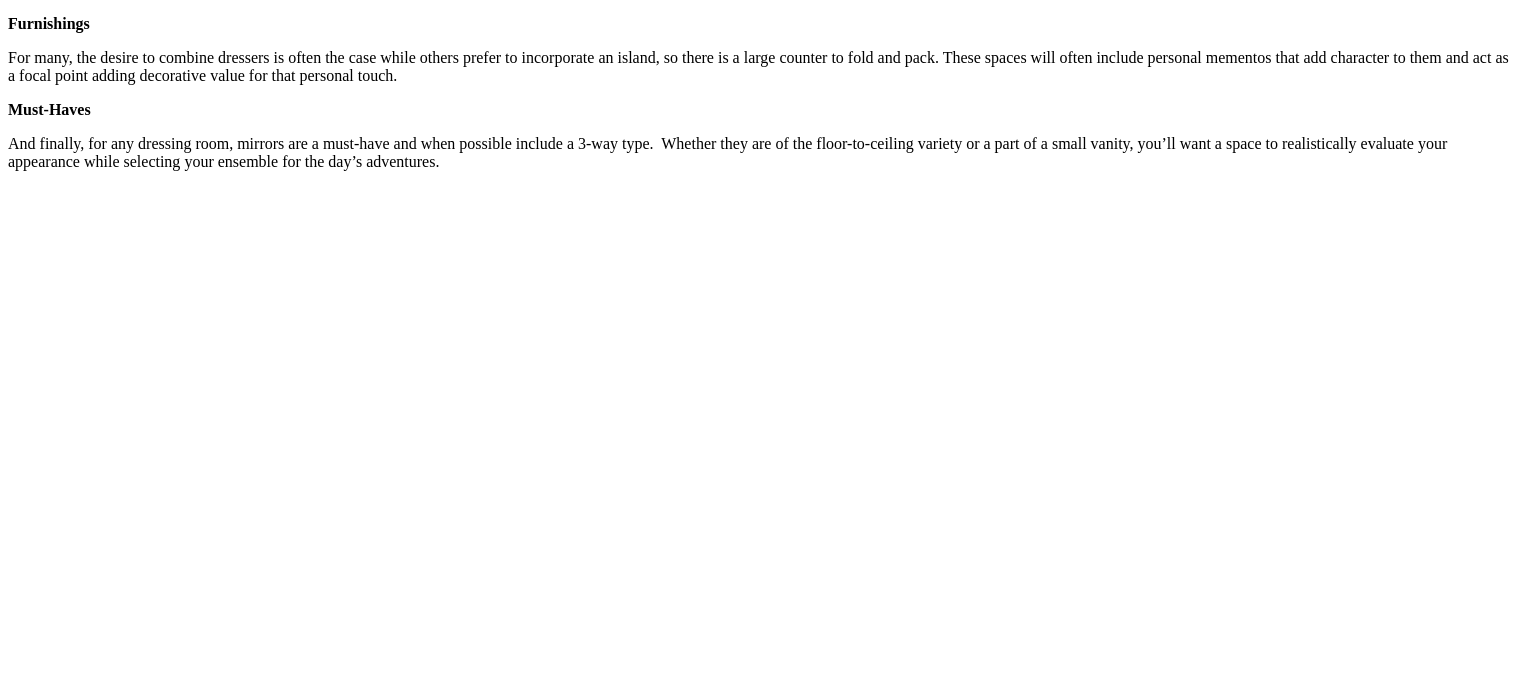 click on "Closet Accessory Videos" at bounding box center (167, -2678) 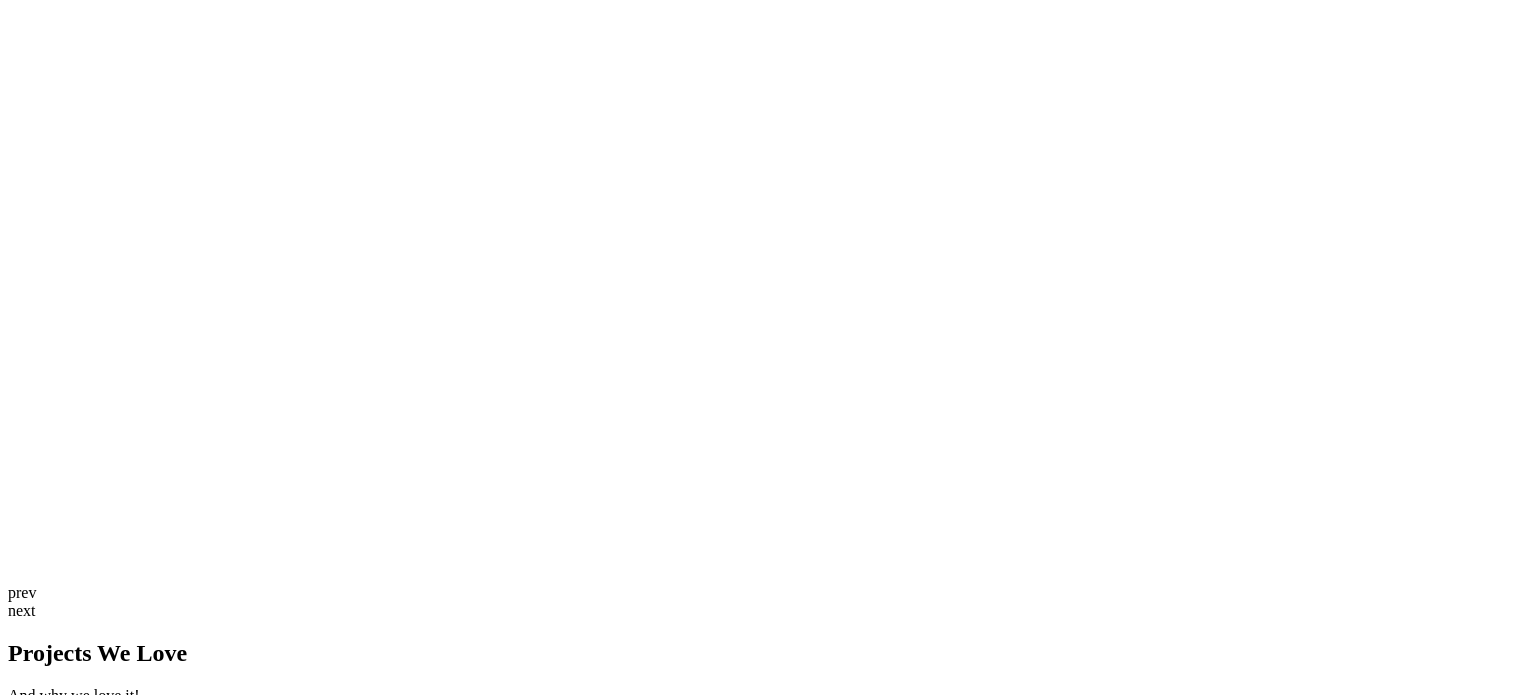 click at bounding box center (137, 3117) 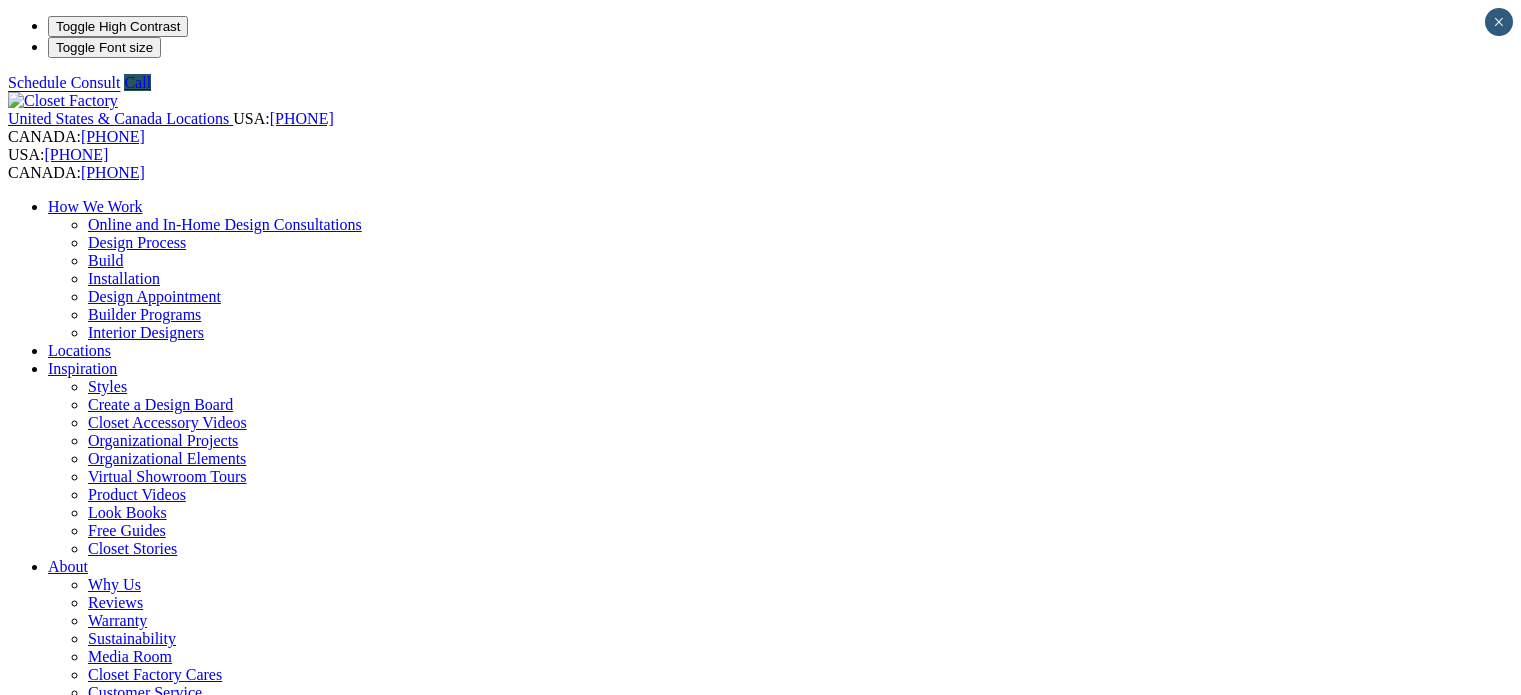 scroll, scrollTop: 0, scrollLeft: 0, axis: both 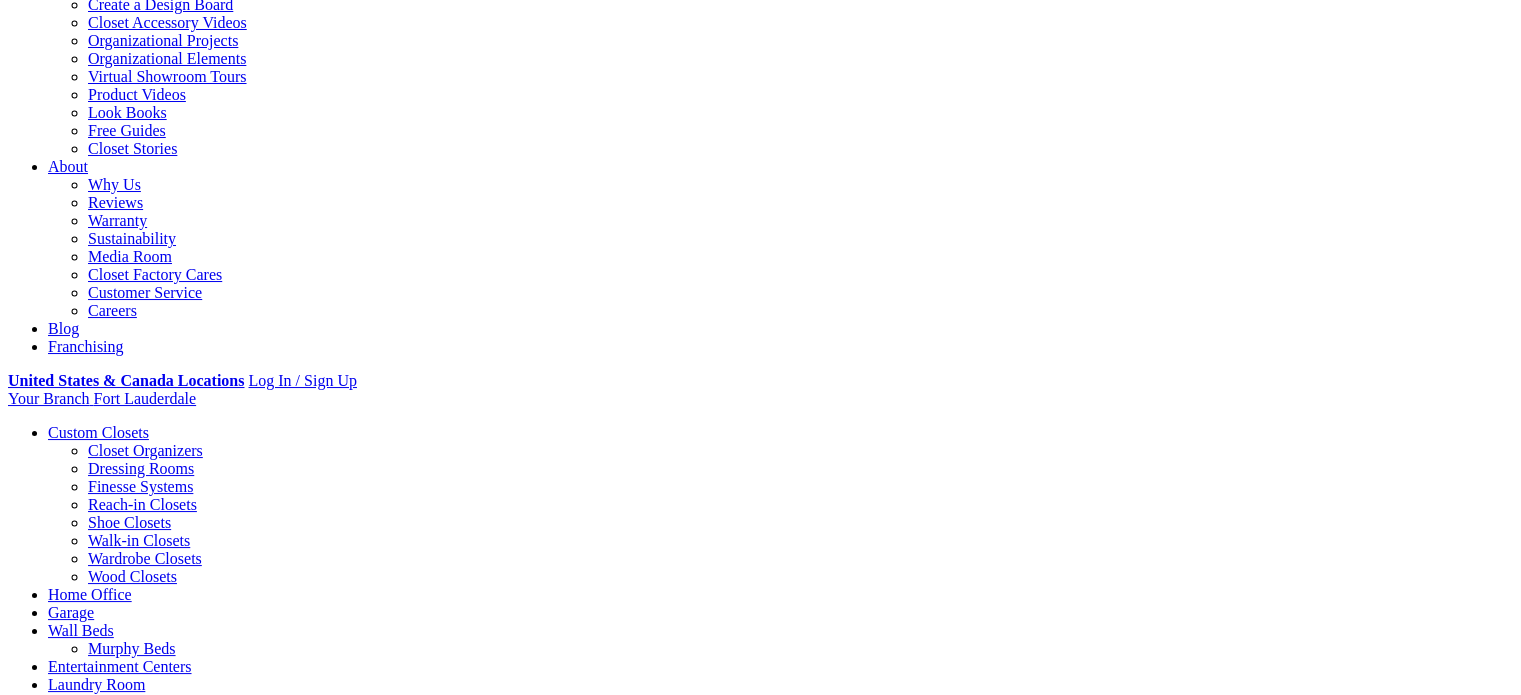 click at bounding box center (1508, 2888) 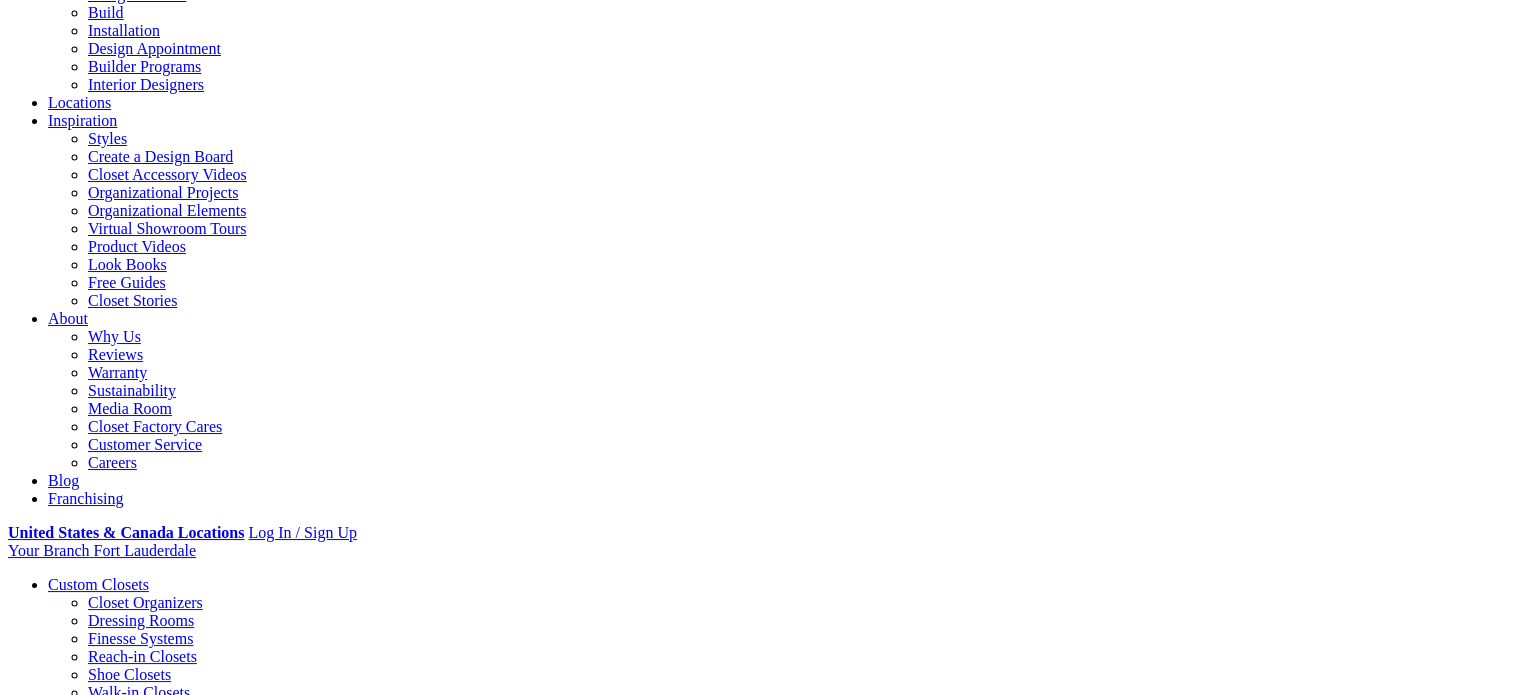 scroll, scrollTop: 200, scrollLeft: 0, axis: vertical 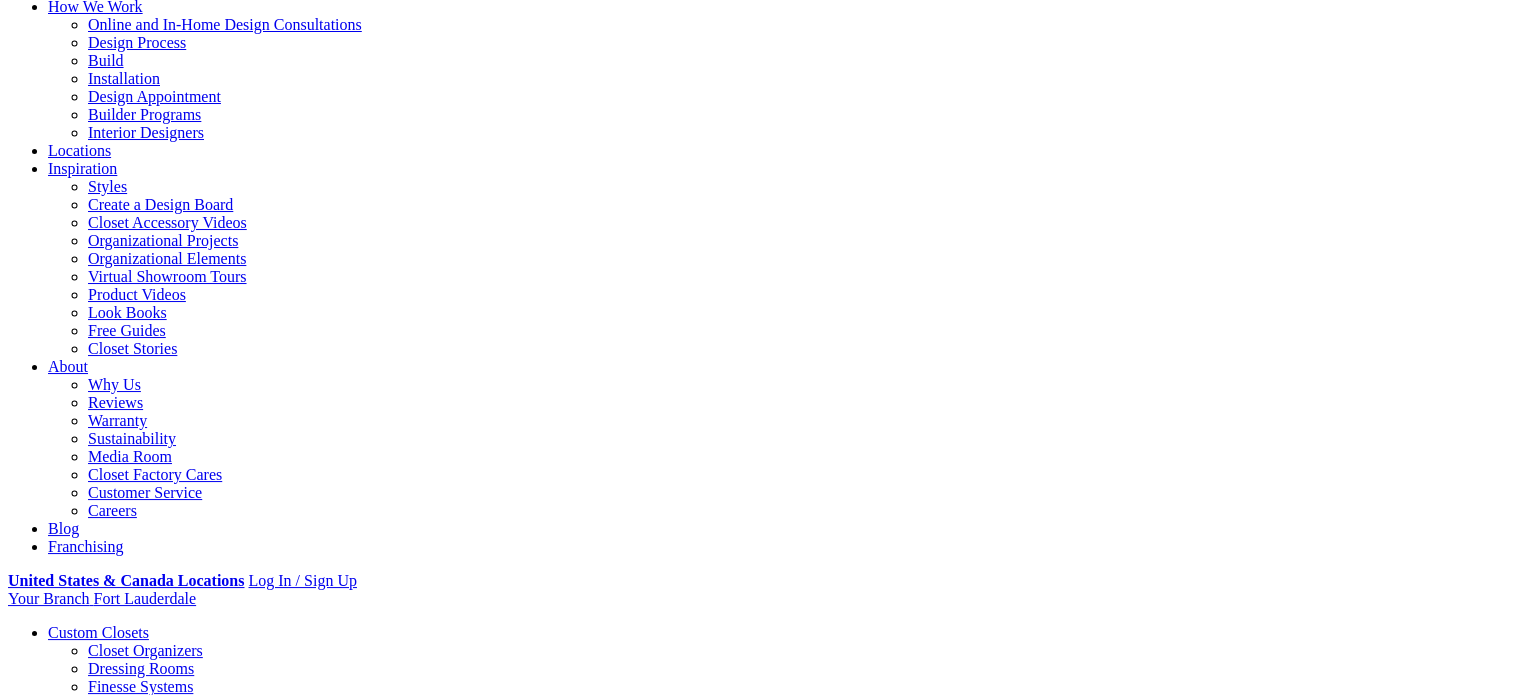 click at bounding box center (152, 1748) 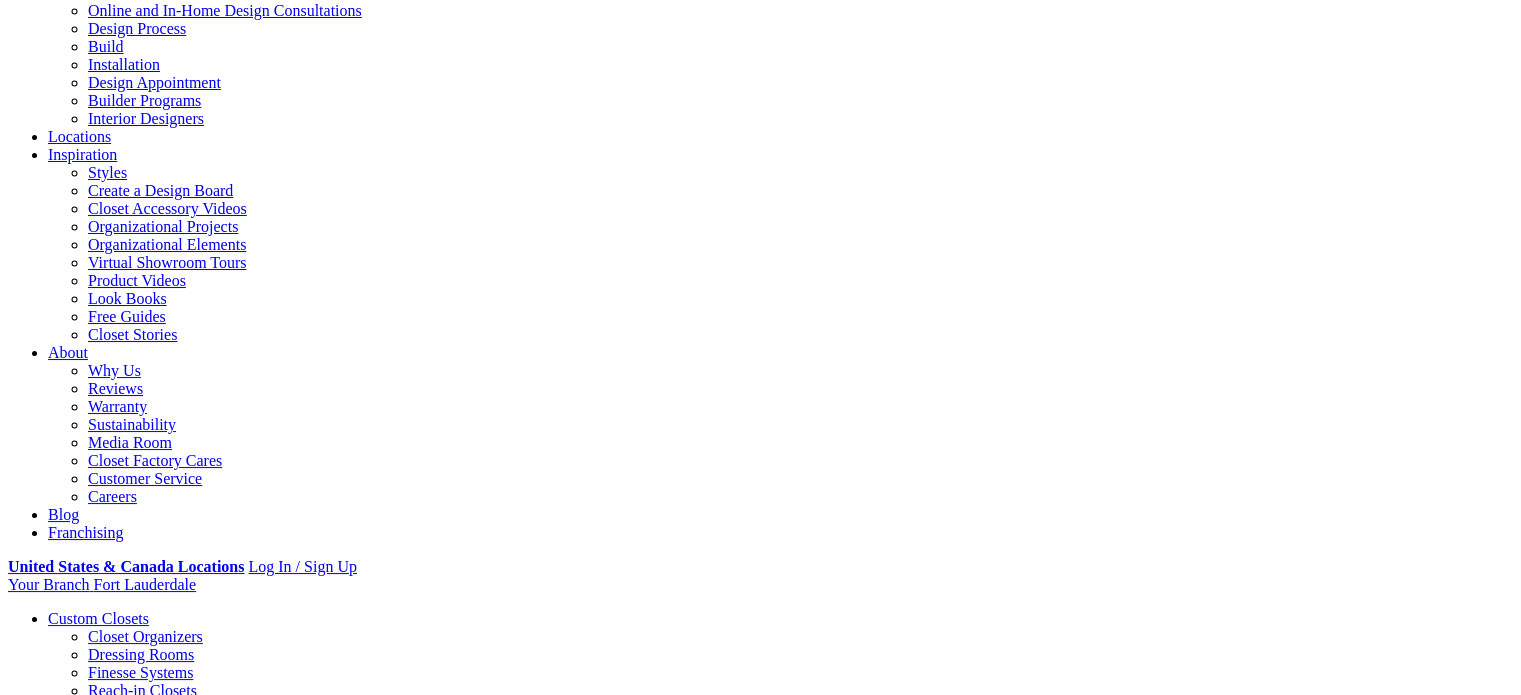 scroll, scrollTop: 400, scrollLeft: 0, axis: vertical 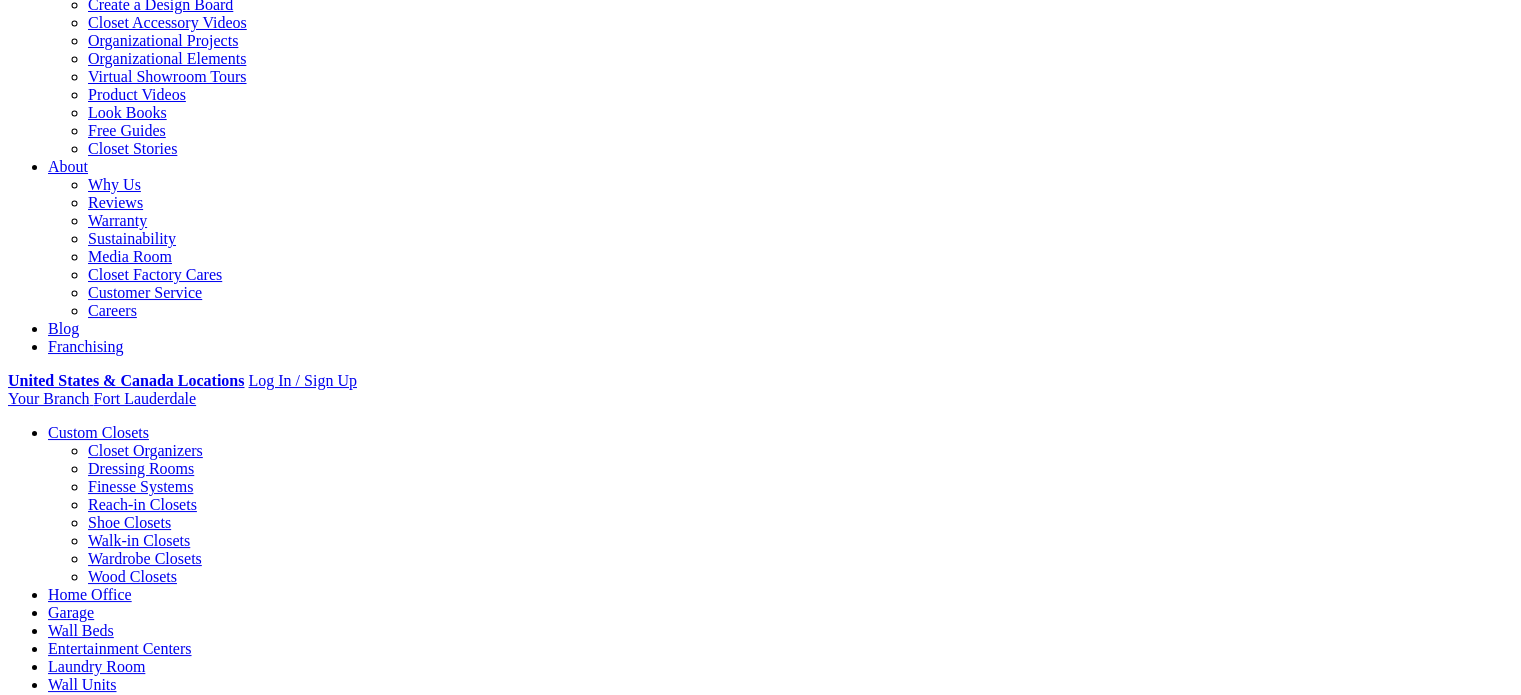 click at bounding box center (1508, 3161) 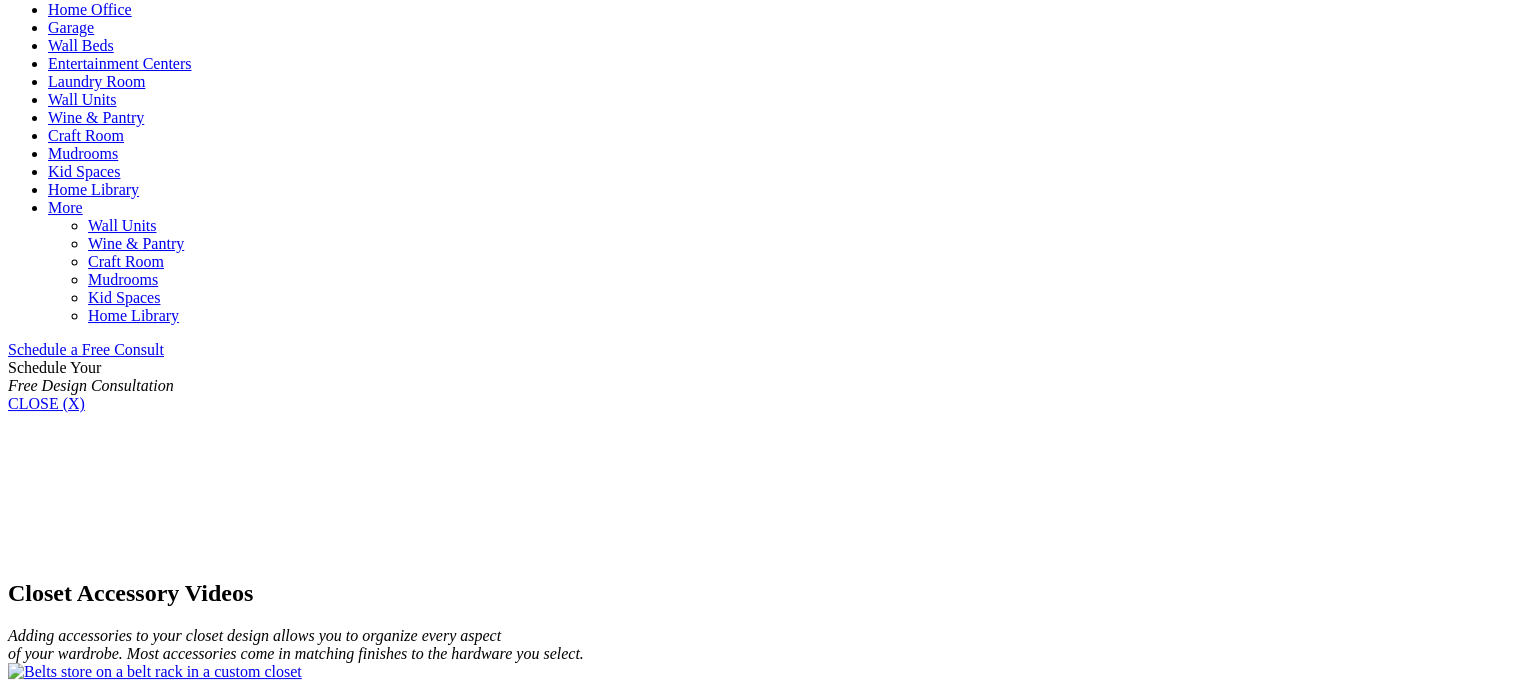 scroll, scrollTop: 500, scrollLeft: 0, axis: vertical 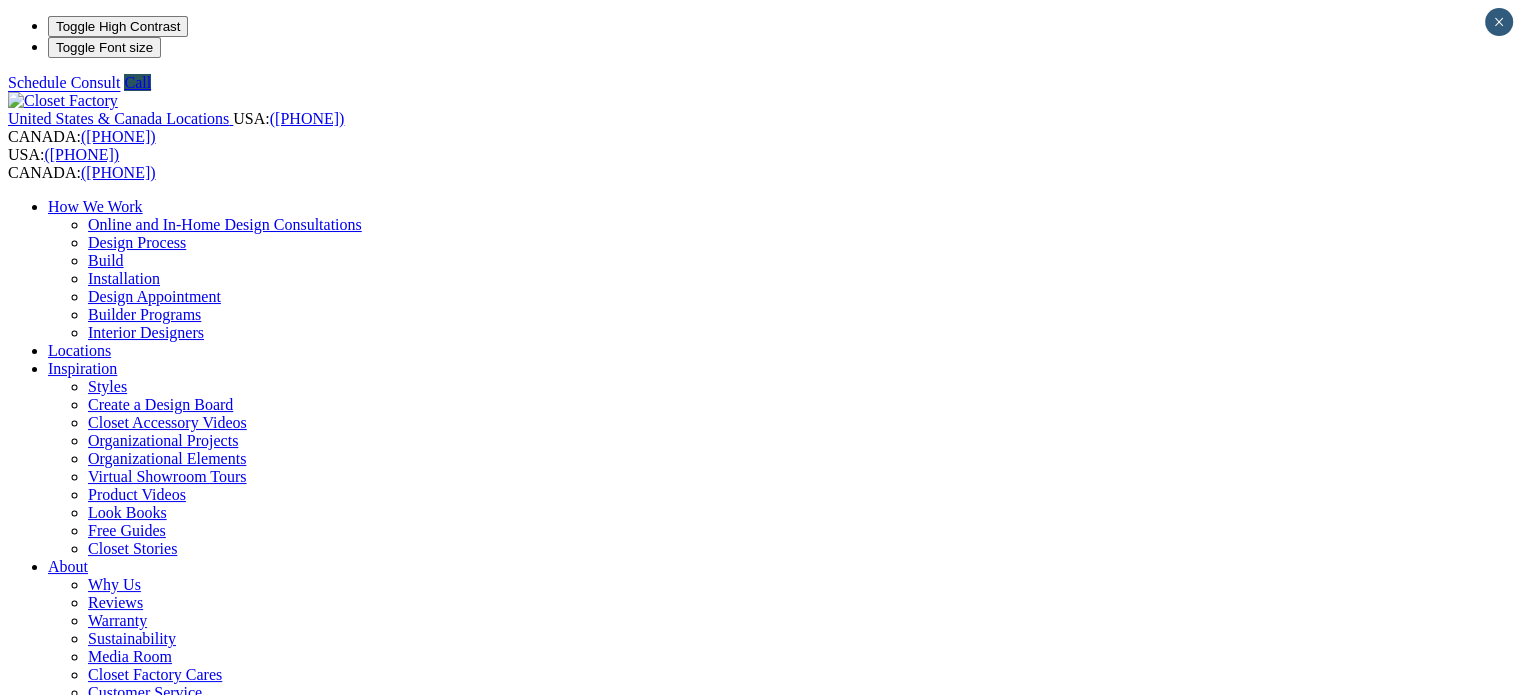 drag, startPoint x: 13, startPoint y: 47, endPoint x: 47, endPoint y: 69, distance: 40.496914 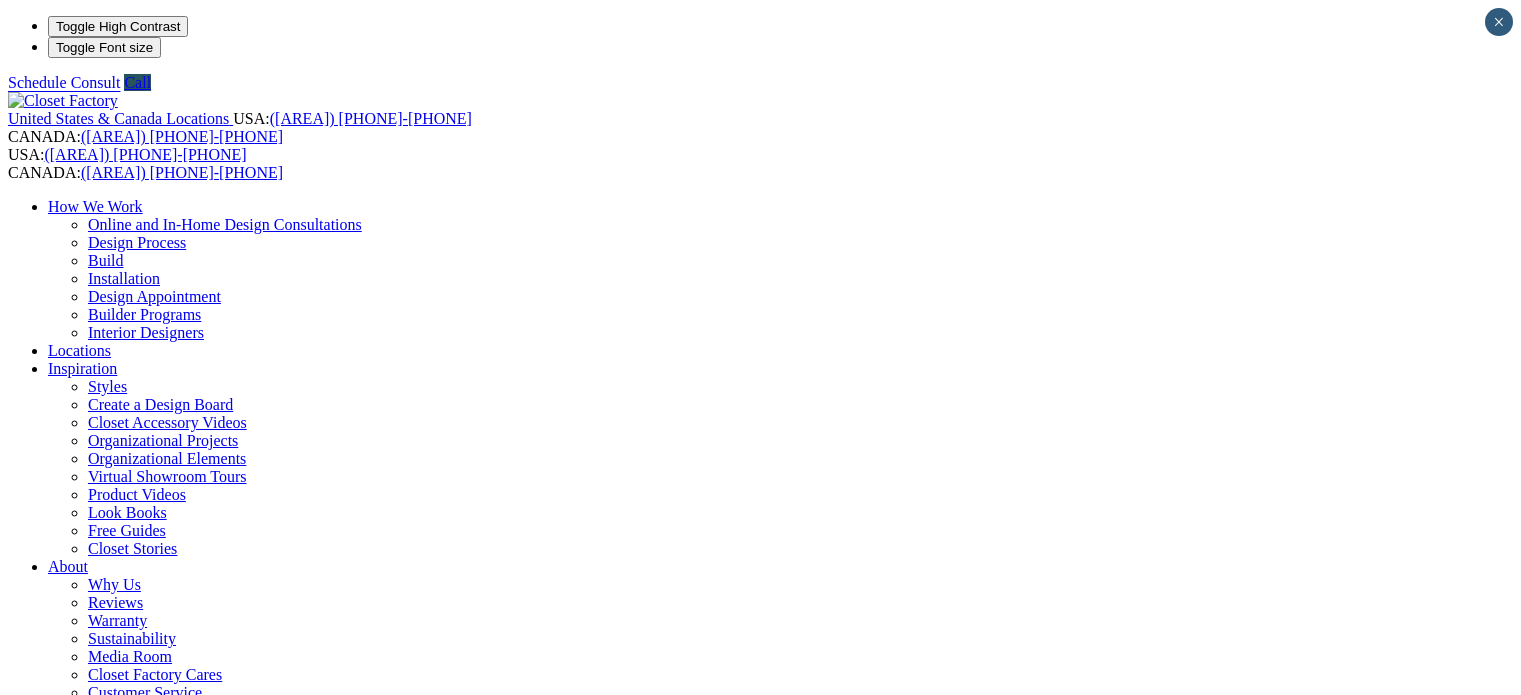 scroll, scrollTop: 0, scrollLeft: 0, axis: both 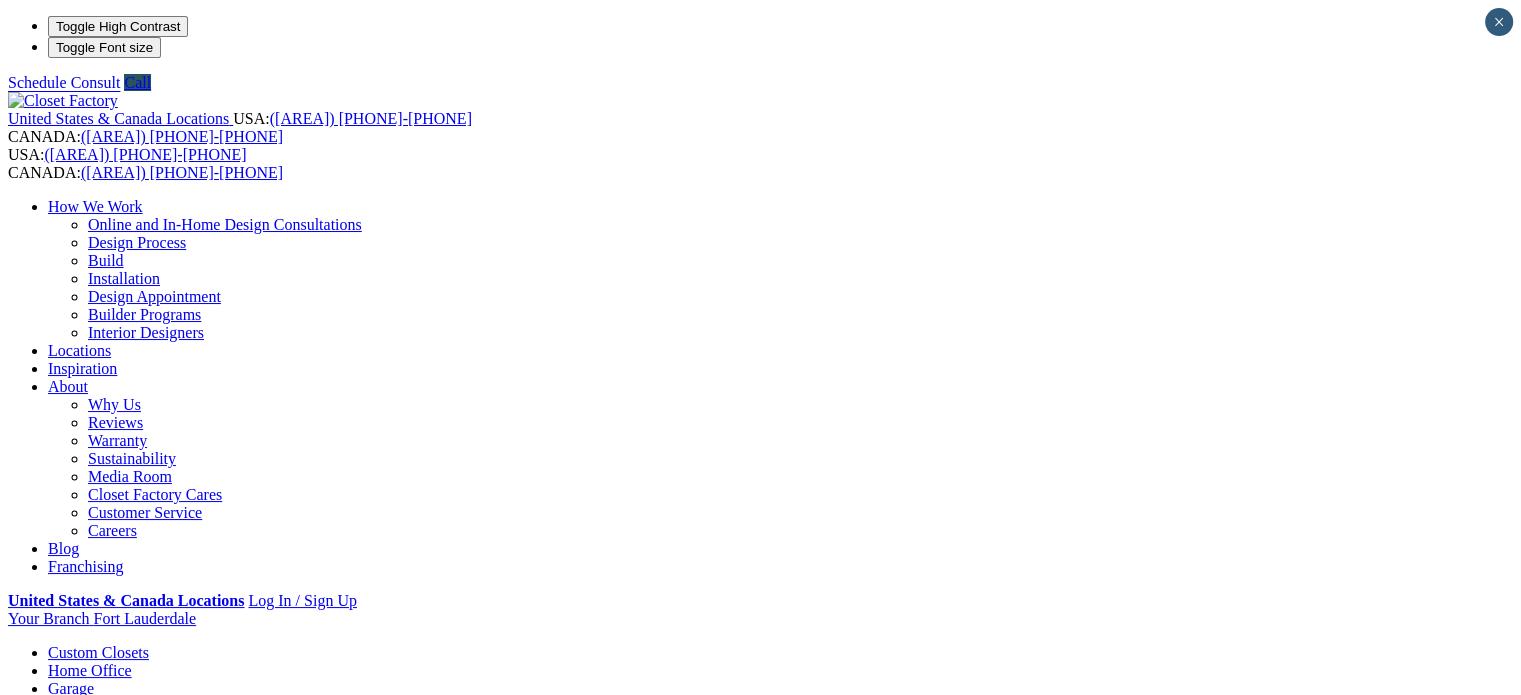 click on "Design Process" at bounding box center (137, 242) 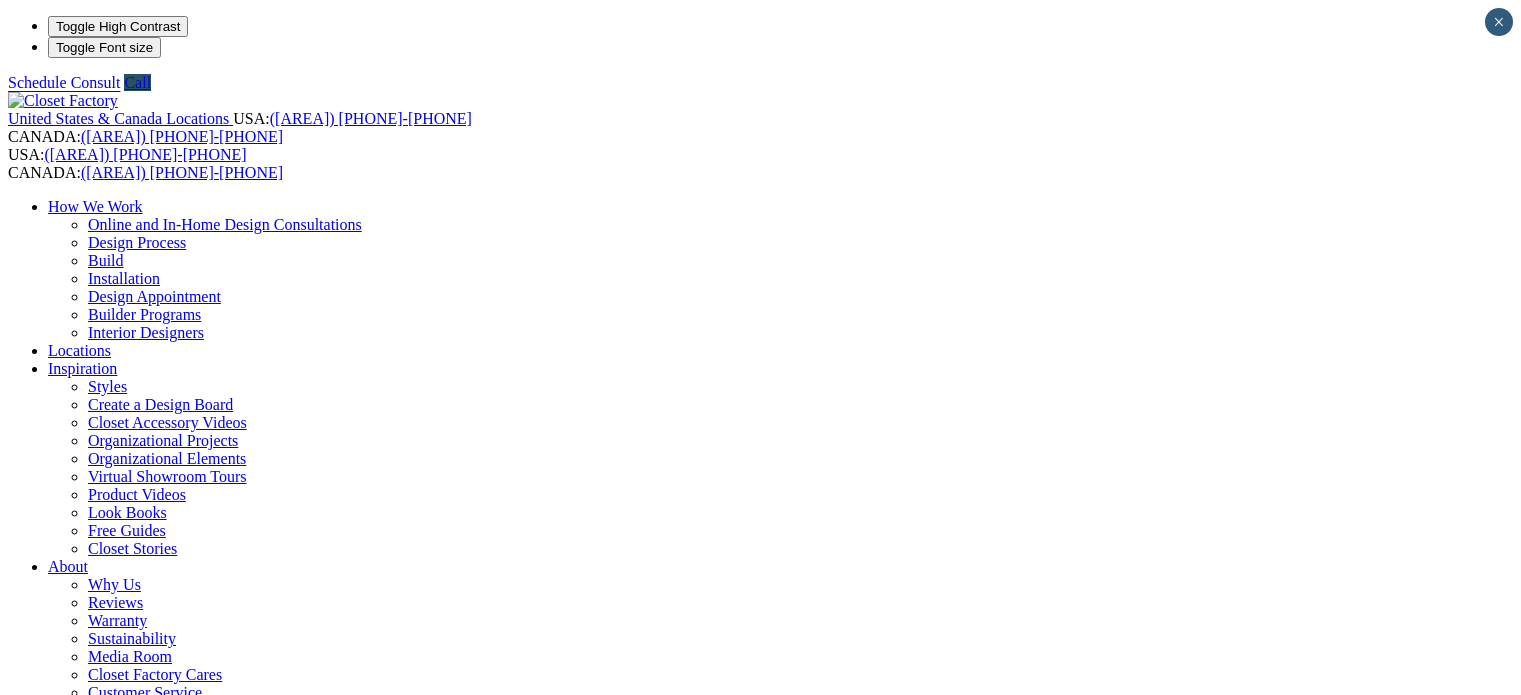 scroll, scrollTop: 0, scrollLeft: 0, axis: both 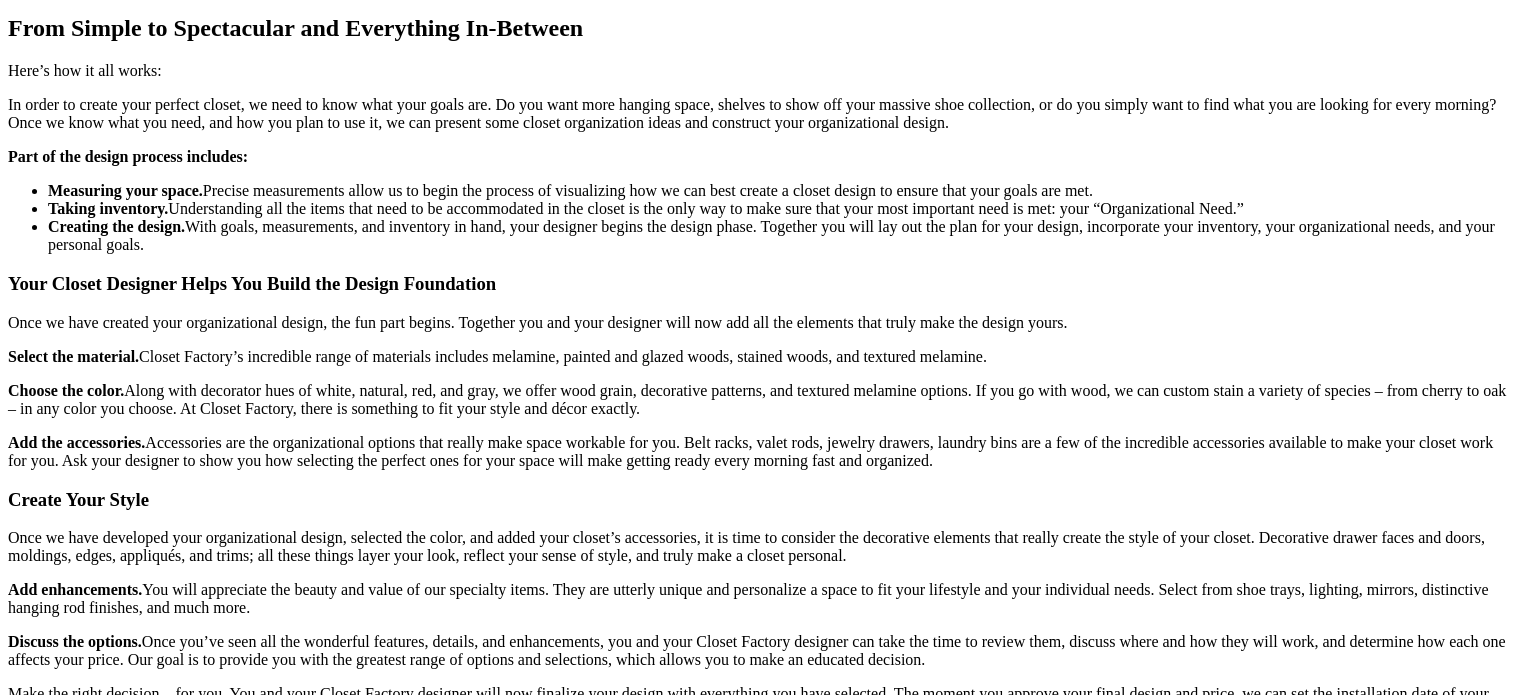 click on "Organizational Projects" at bounding box center (163, -1360) 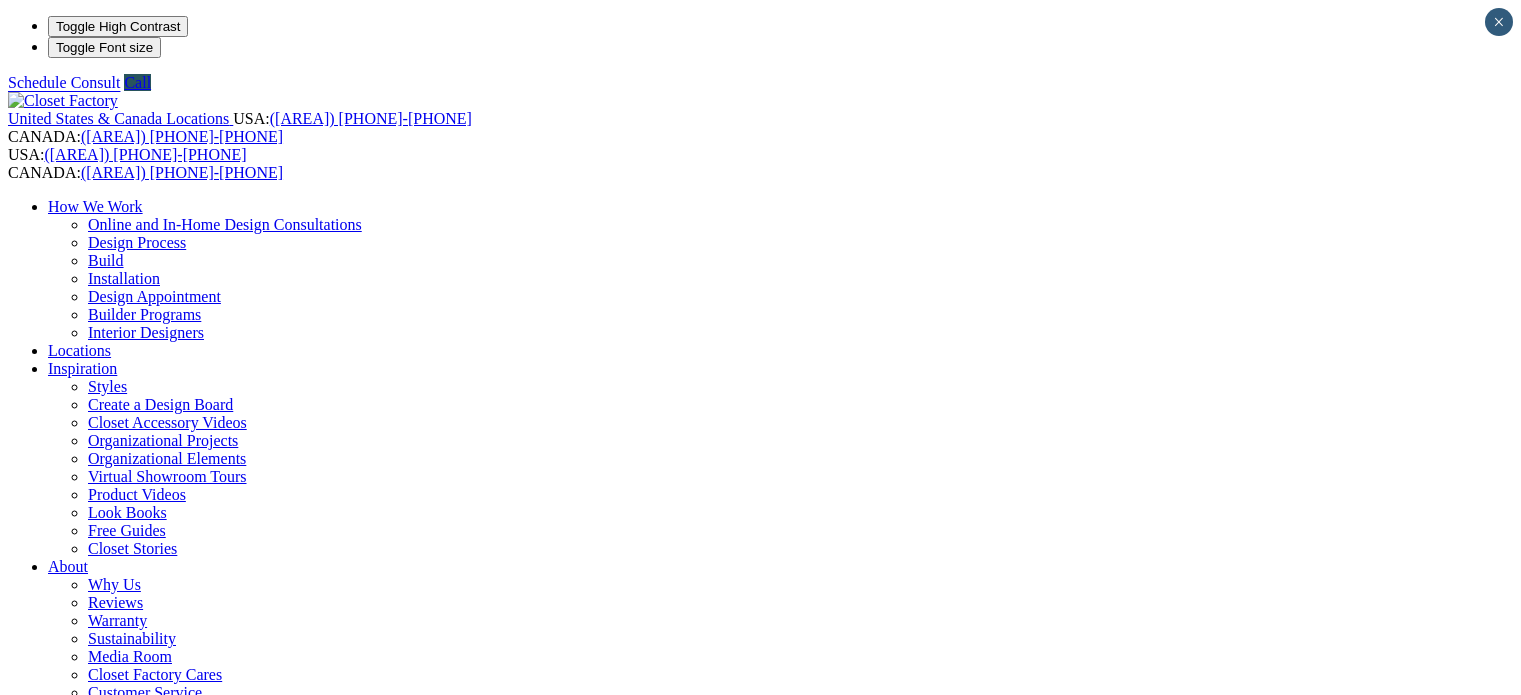 scroll, scrollTop: 0, scrollLeft: 0, axis: both 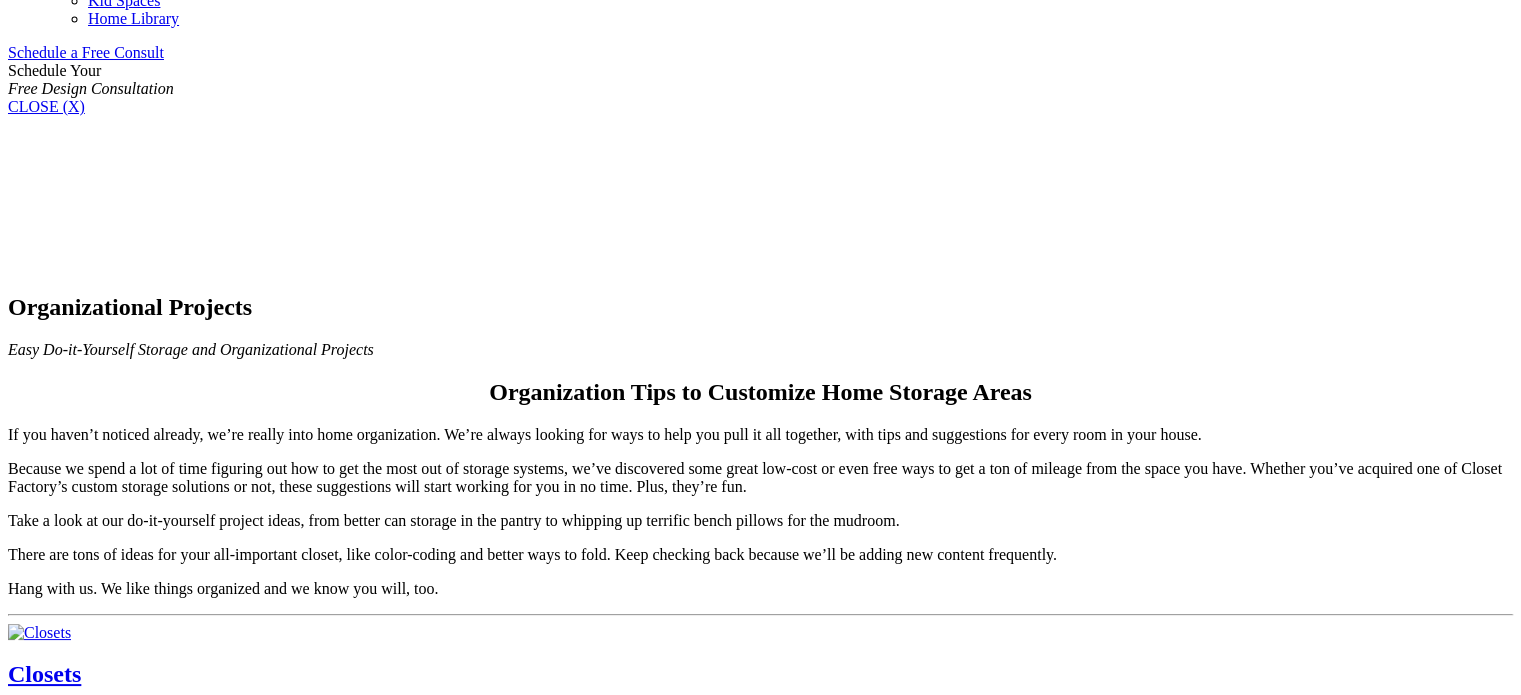 click on "Laundry Room" at bounding box center [760, 2648] 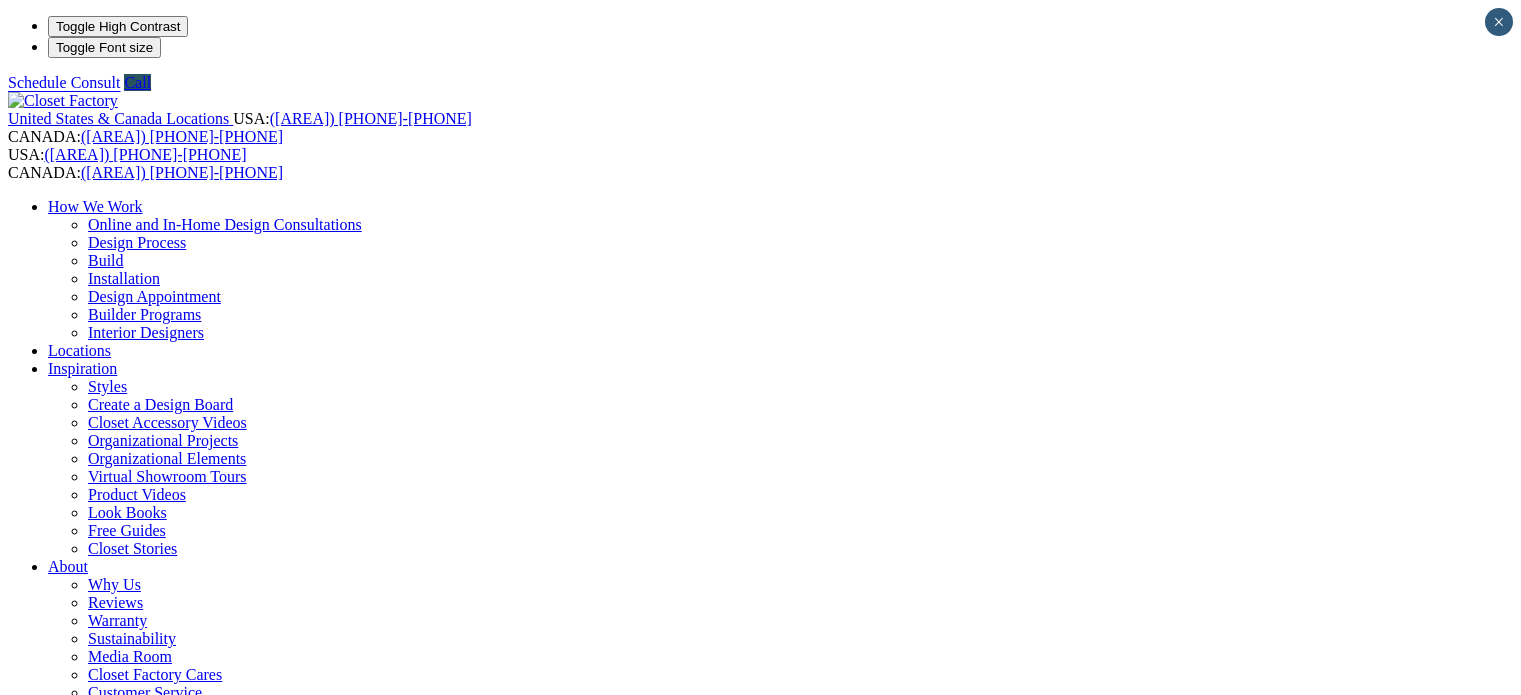 scroll, scrollTop: 0, scrollLeft: 0, axis: both 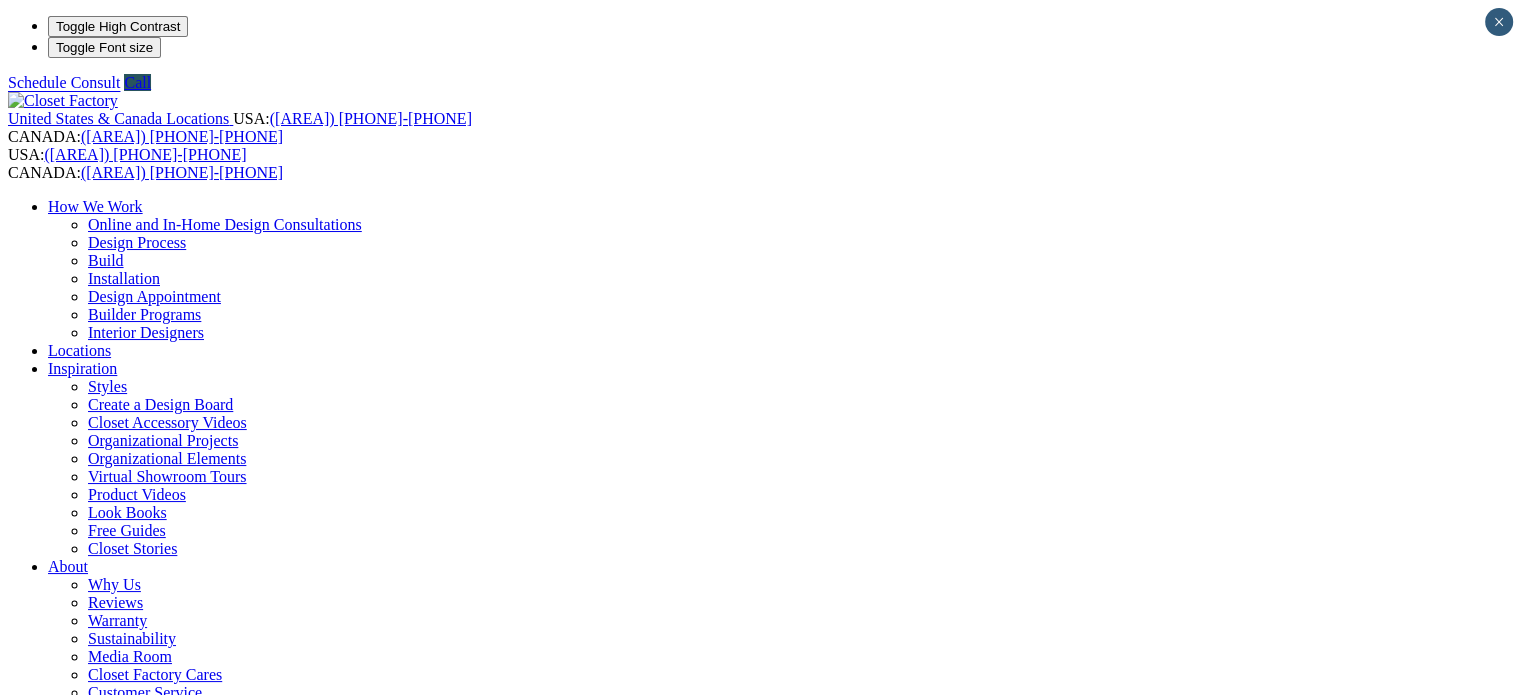 click on "Laundry Room" at bounding box center (96, 1066) 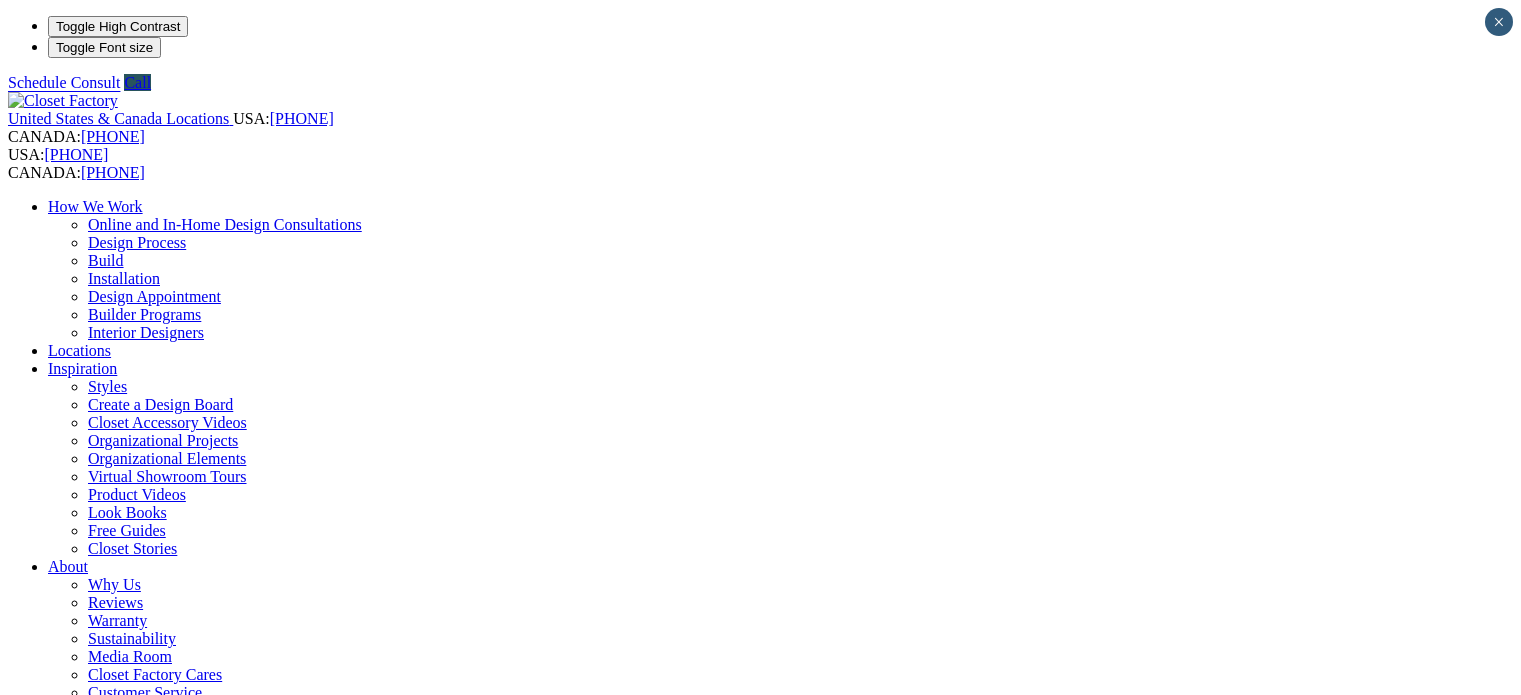 scroll, scrollTop: 0, scrollLeft: 0, axis: both 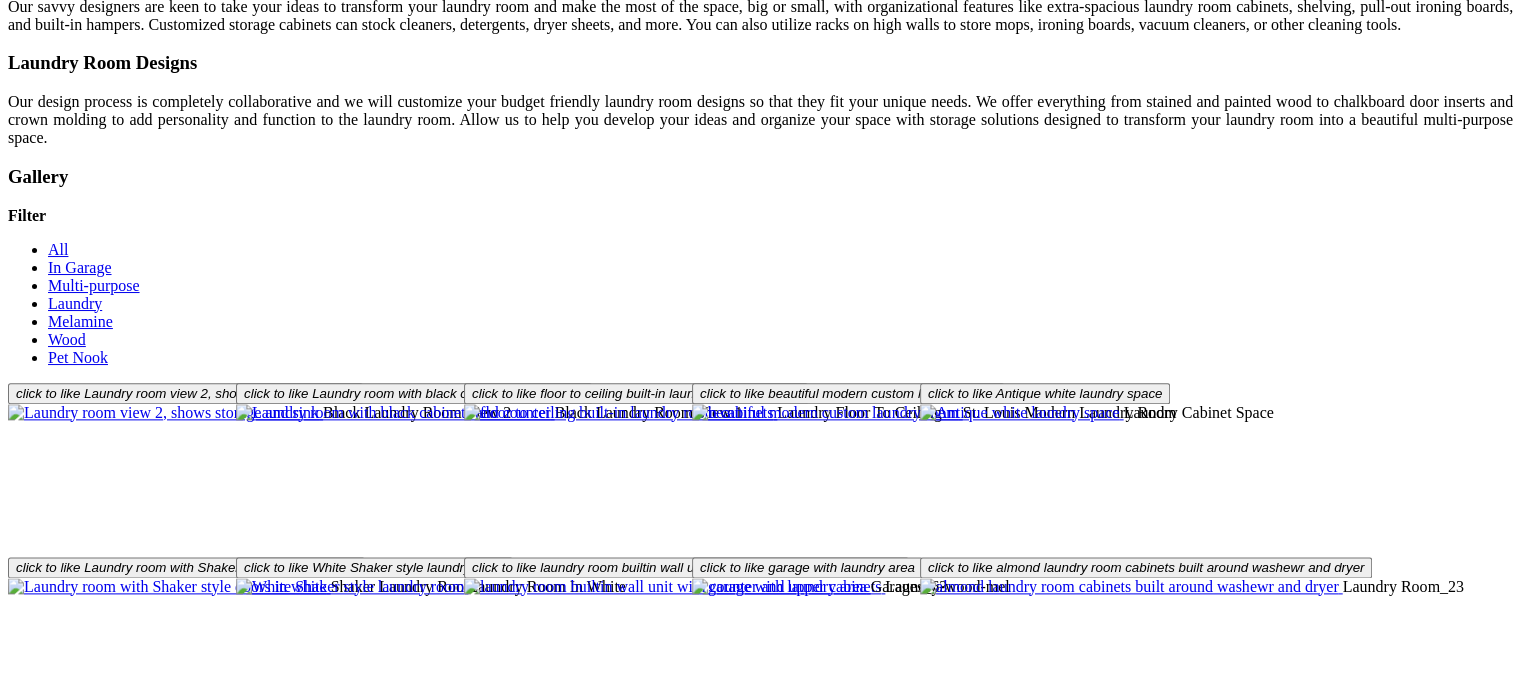 click on "Embellishments" at bounding box center (197, 1223) 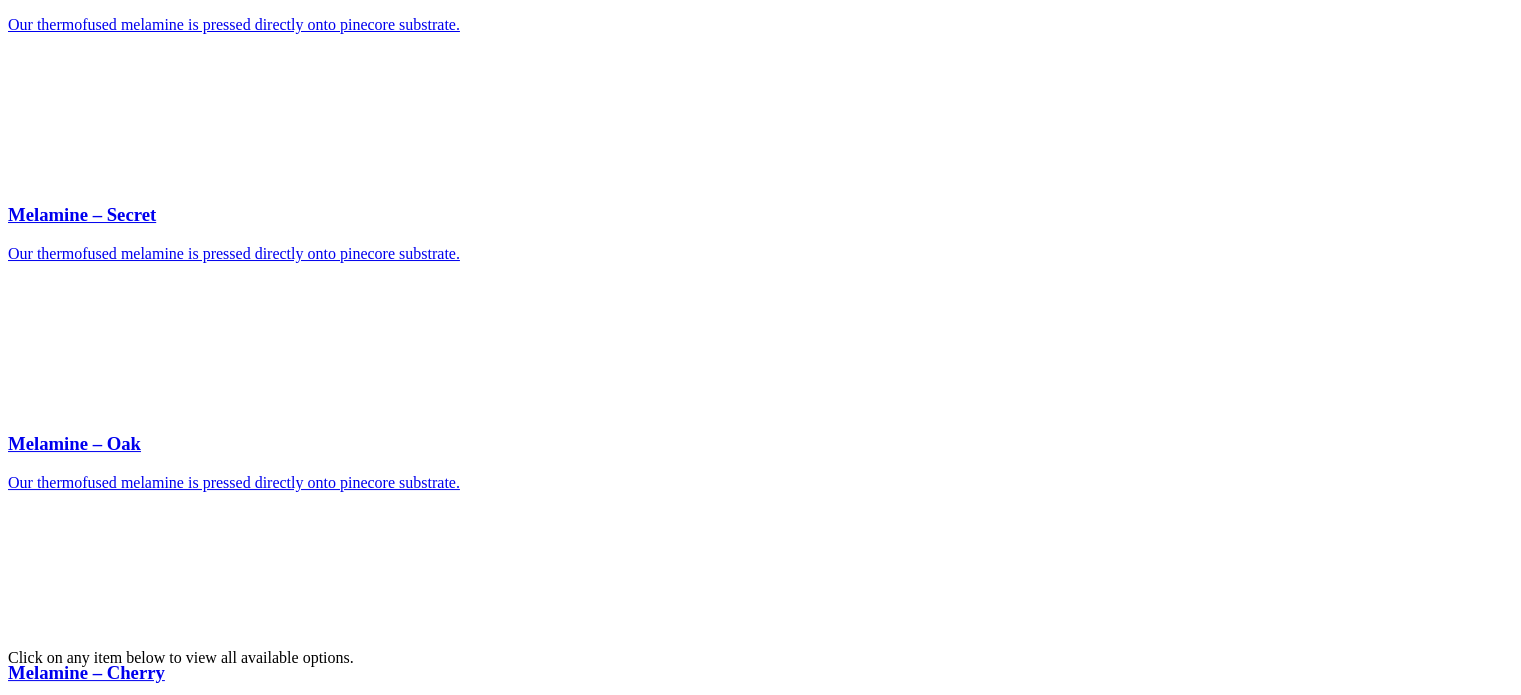 scroll, scrollTop: 5300, scrollLeft: 0, axis: vertical 